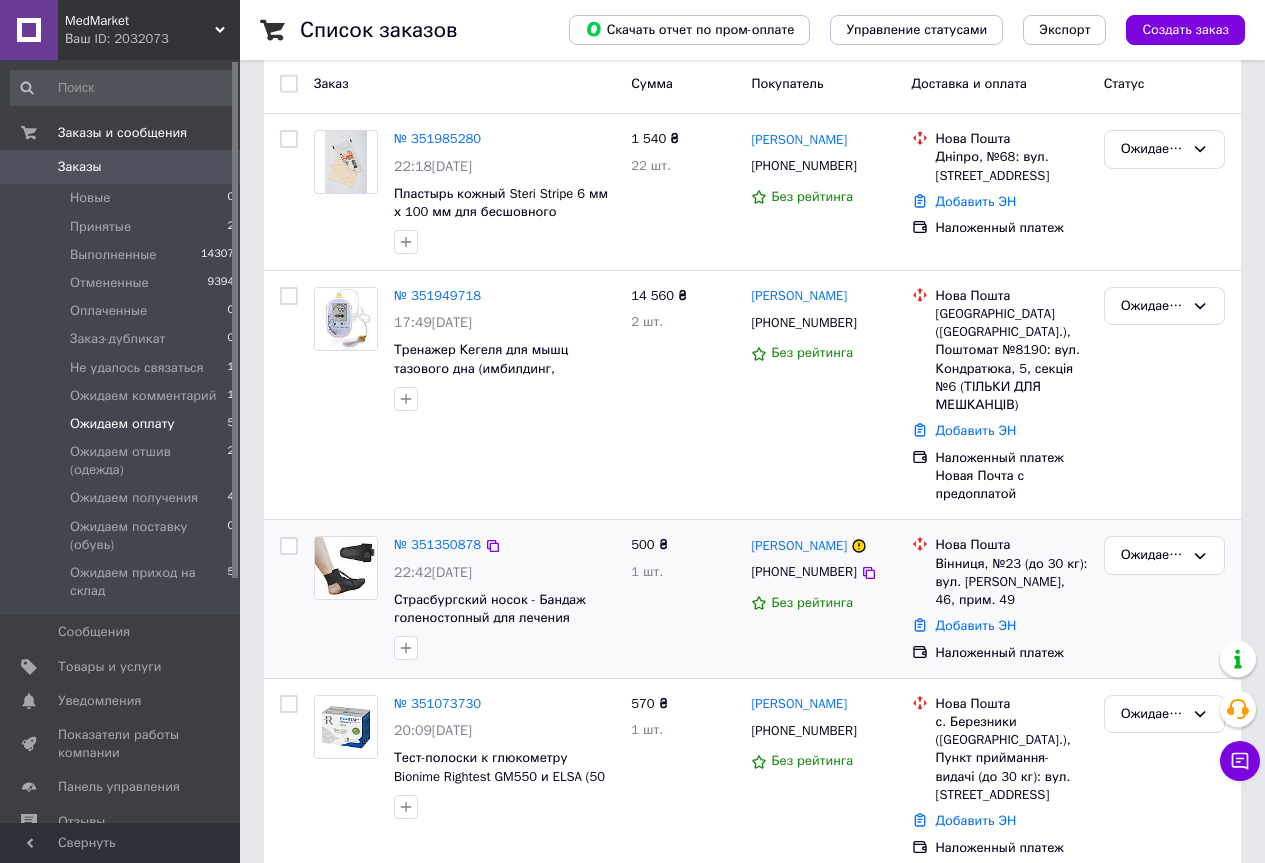 scroll, scrollTop: 190, scrollLeft: 0, axis: vertical 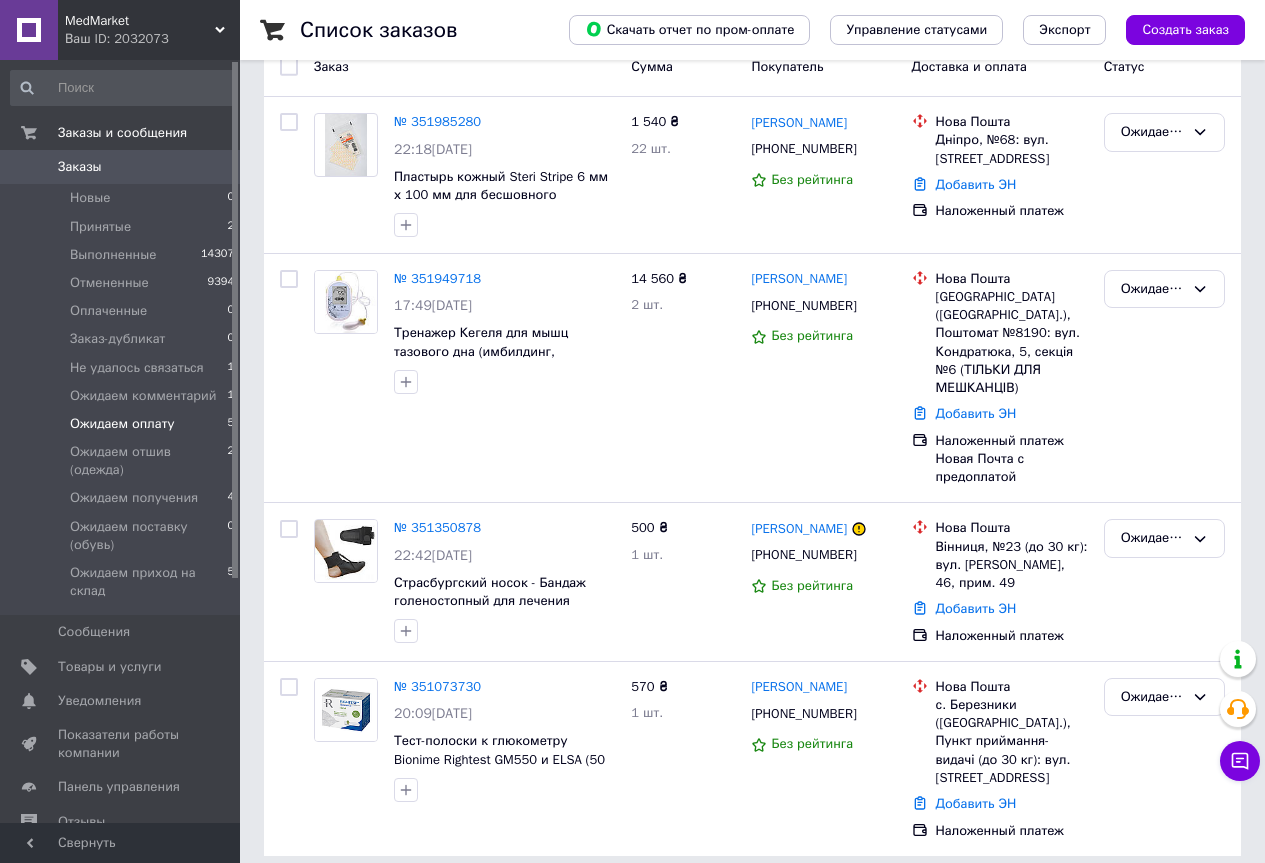 click on "Заказы" at bounding box center (121, 167) 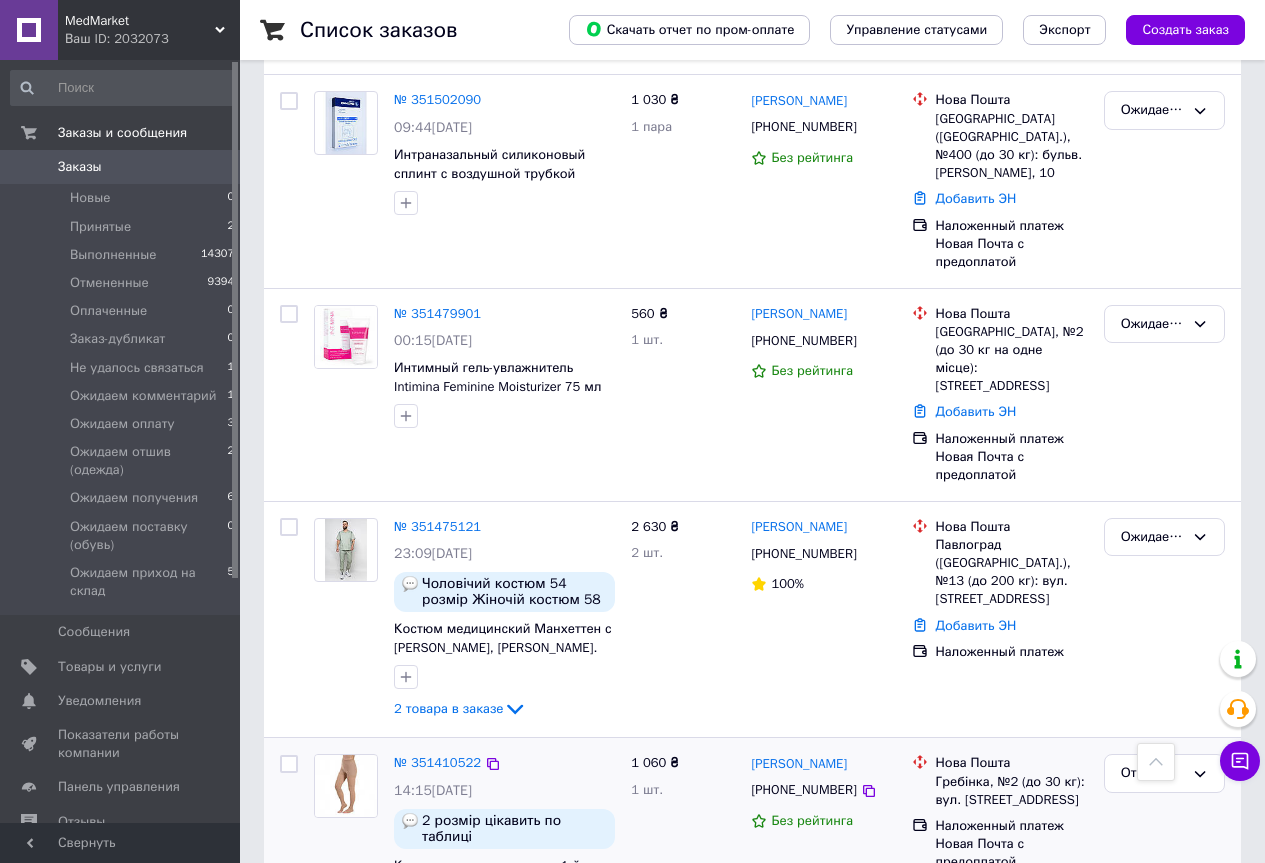 scroll, scrollTop: 3316, scrollLeft: 0, axis: vertical 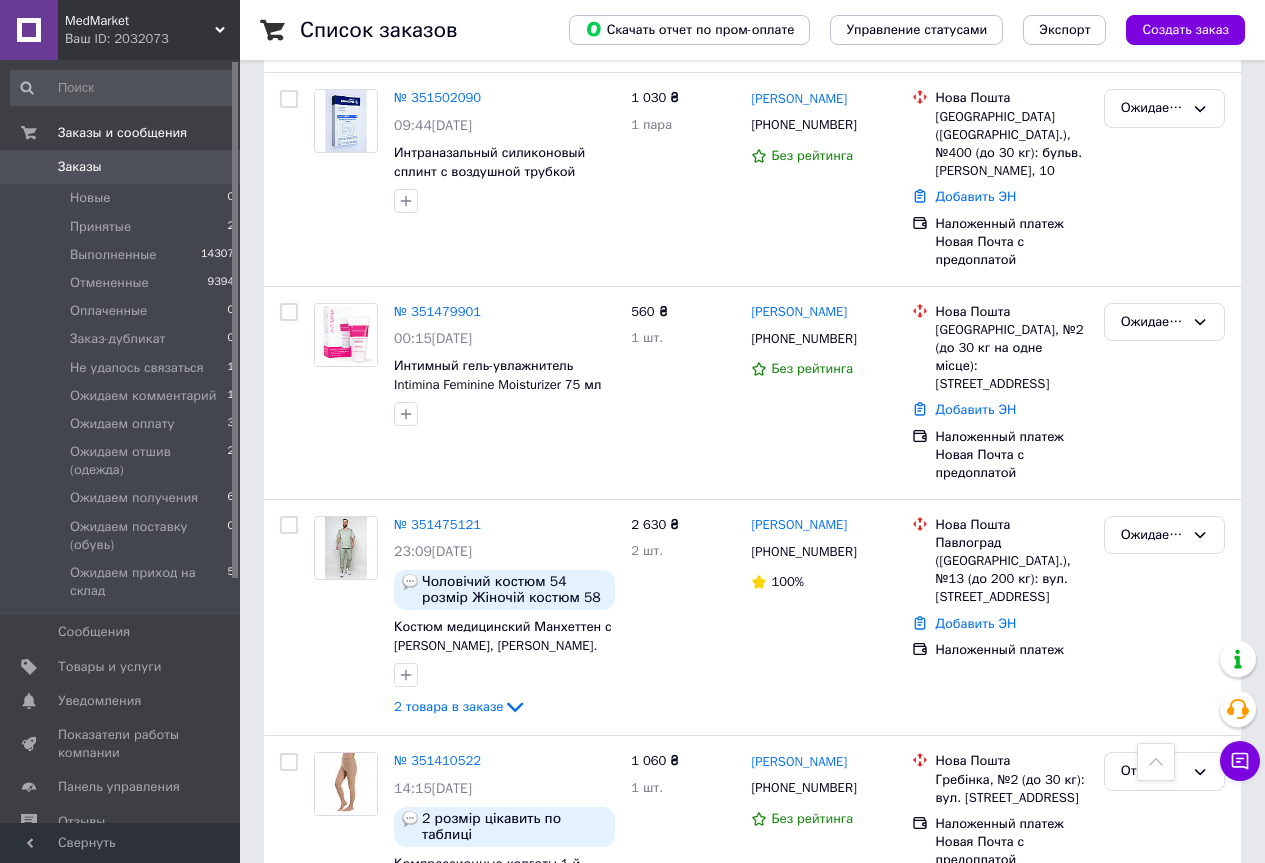 click on "2" at bounding box center (327, 985) 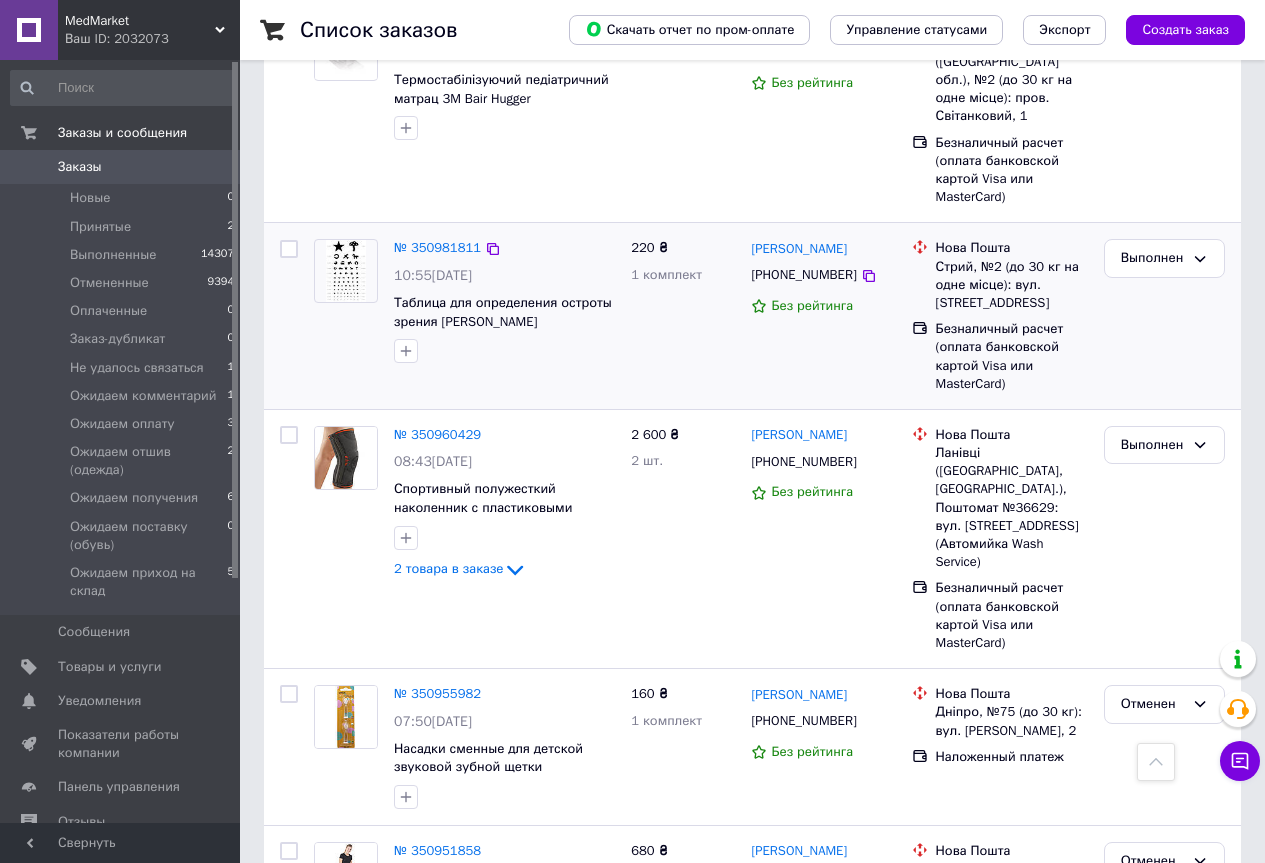 scroll, scrollTop: 3021, scrollLeft: 0, axis: vertical 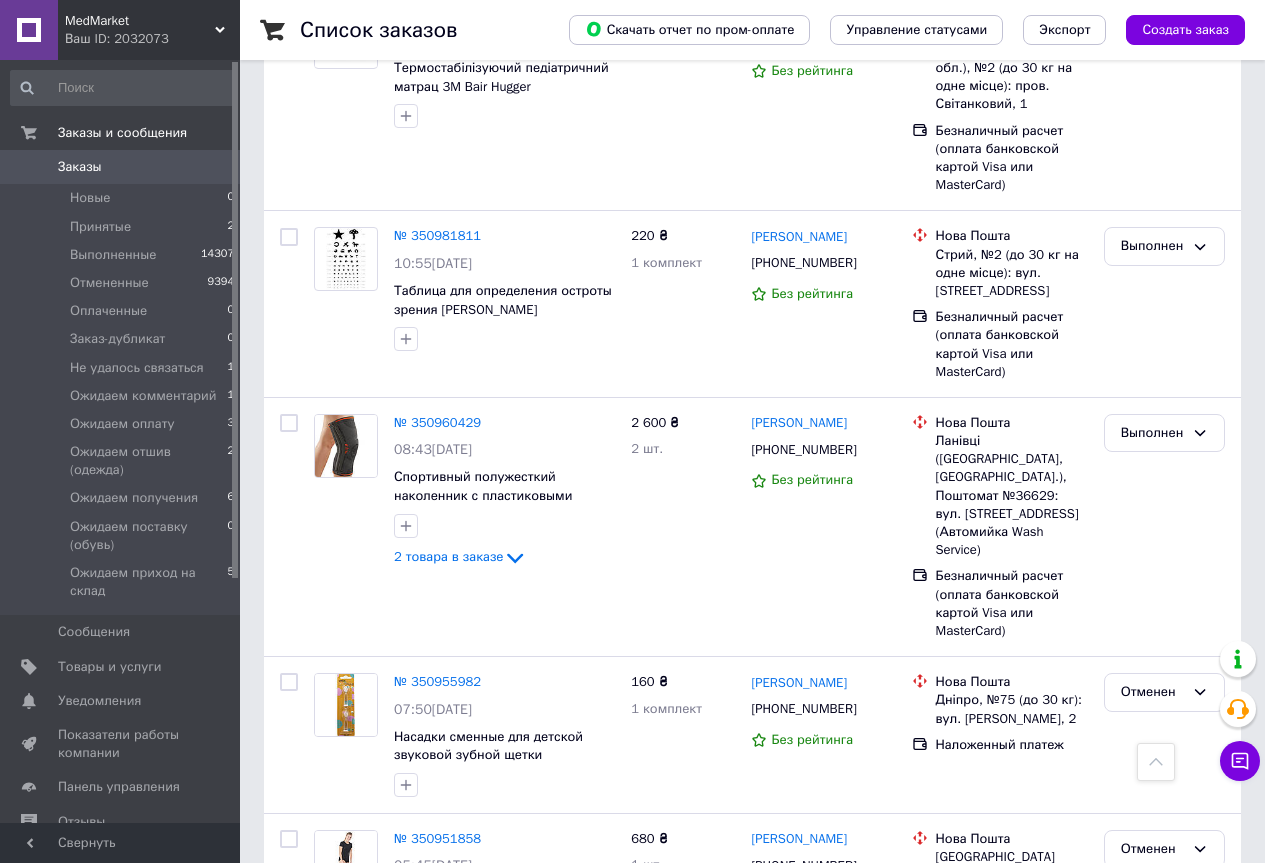 click on "3" at bounding box center [505, 1026] 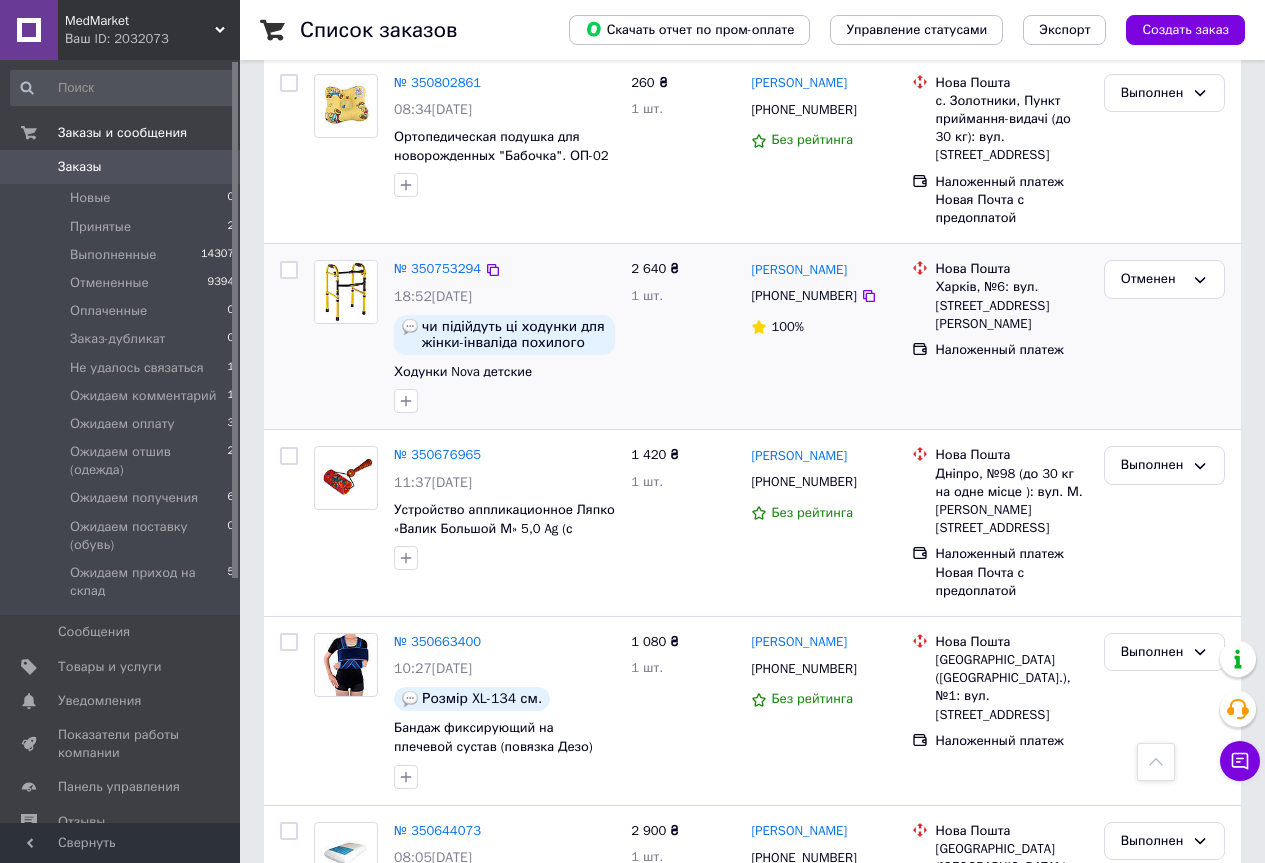 scroll, scrollTop: 700, scrollLeft: 0, axis: vertical 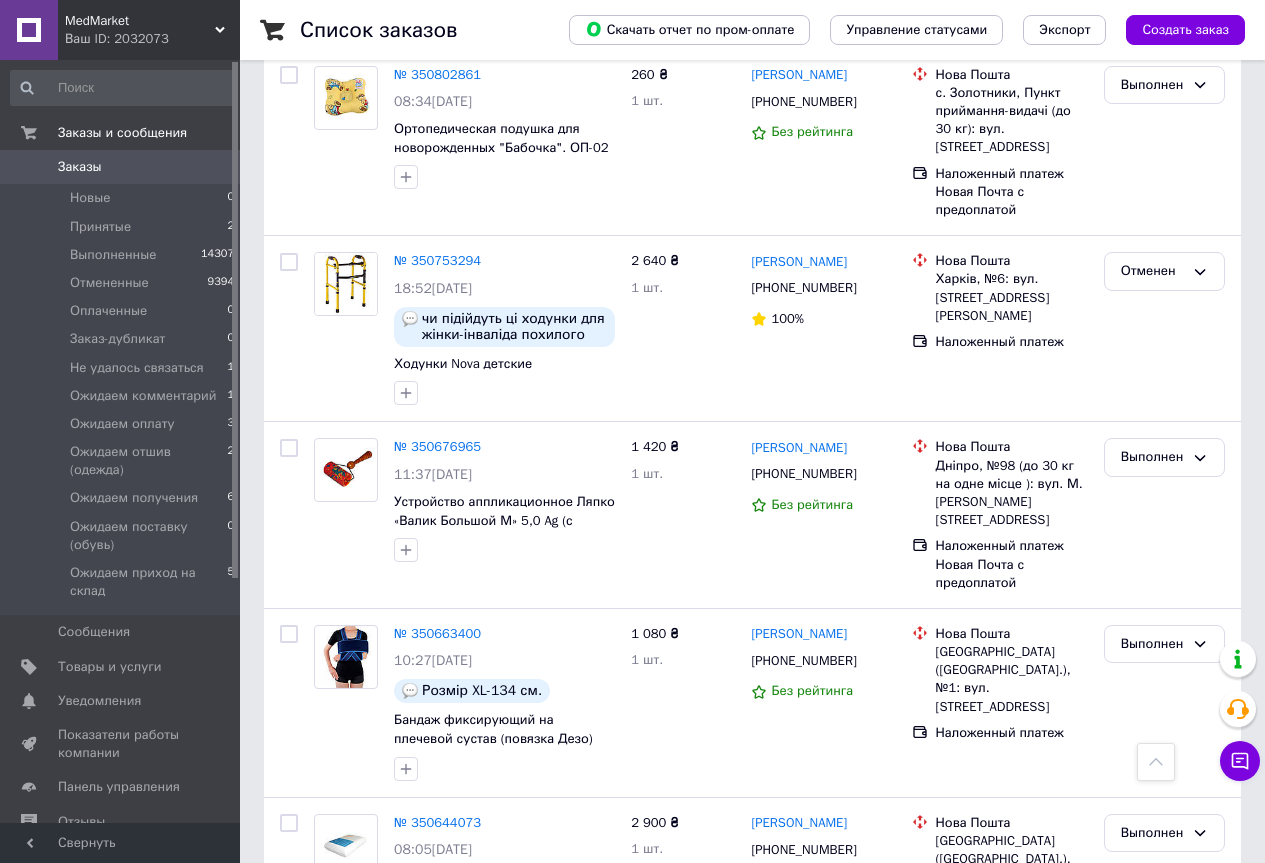 click on "Заказы" at bounding box center [121, 167] 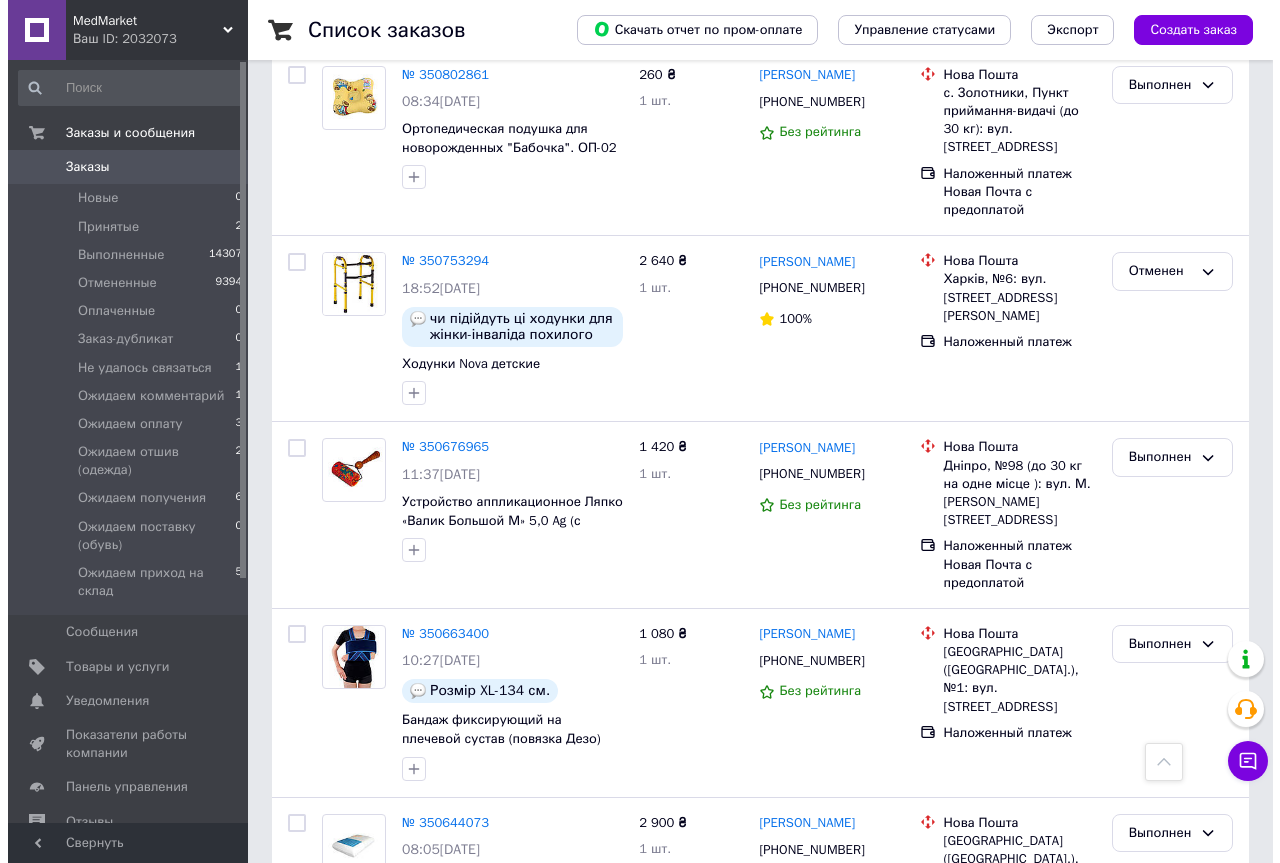 scroll, scrollTop: 0, scrollLeft: 0, axis: both 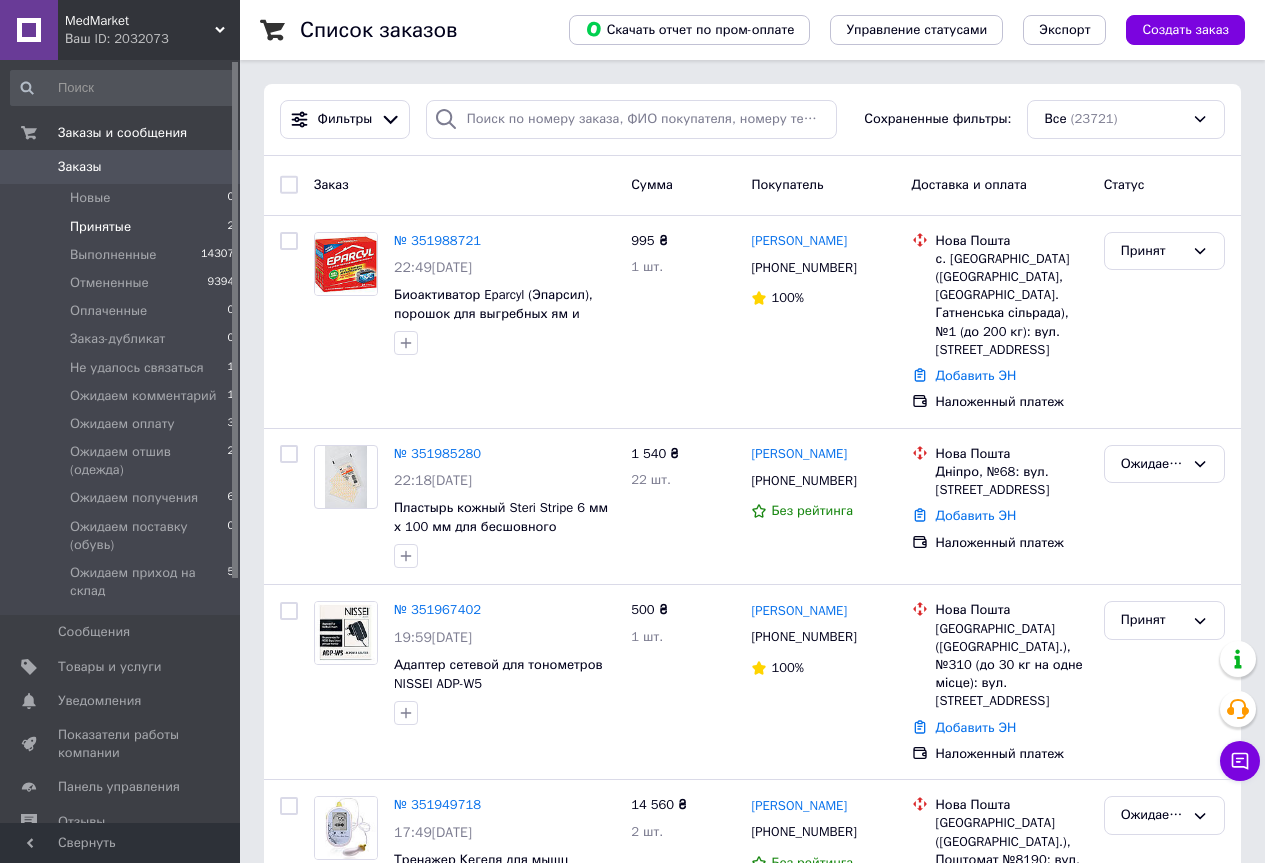 click on "Принятые" at bounding box center (100, 227) 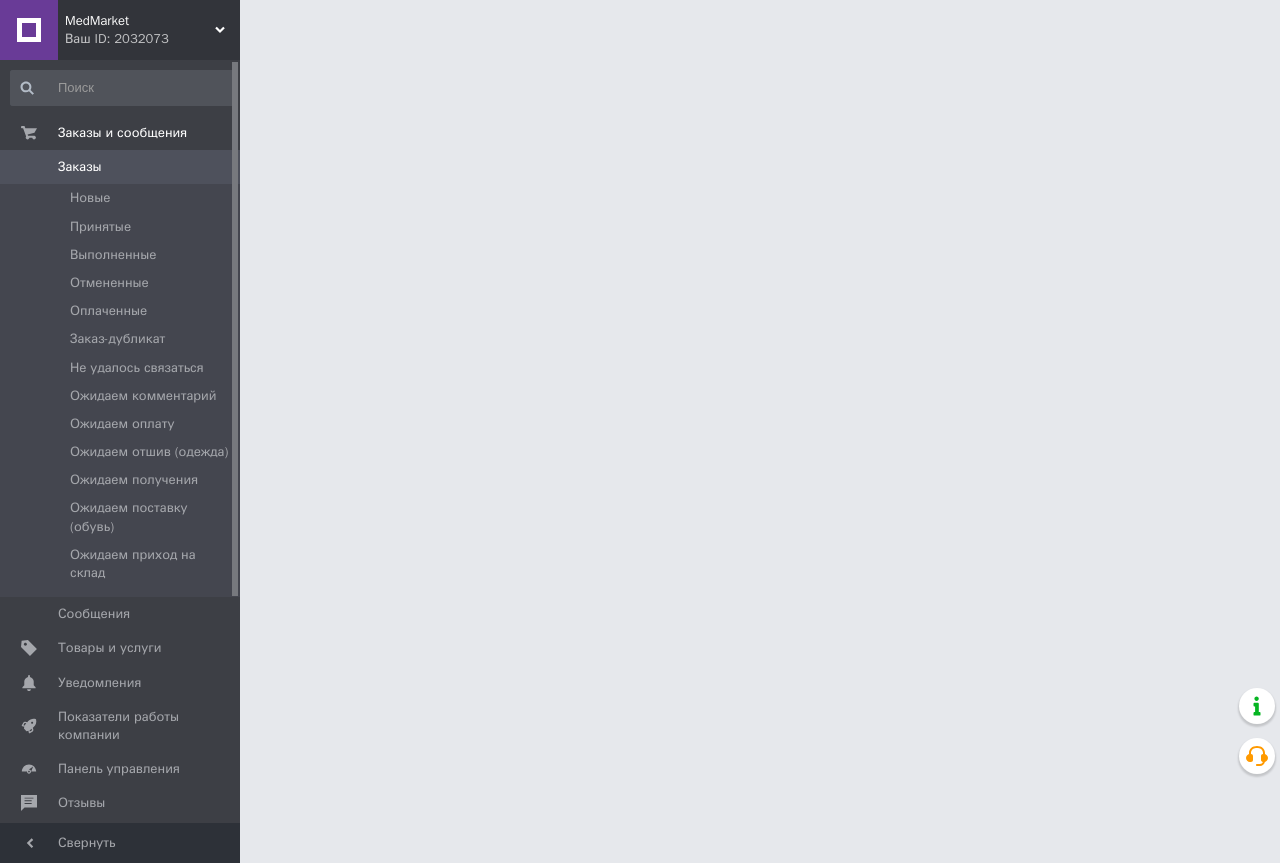 scroll, scrollTop: 0, scrollLeft: 0, axis: both 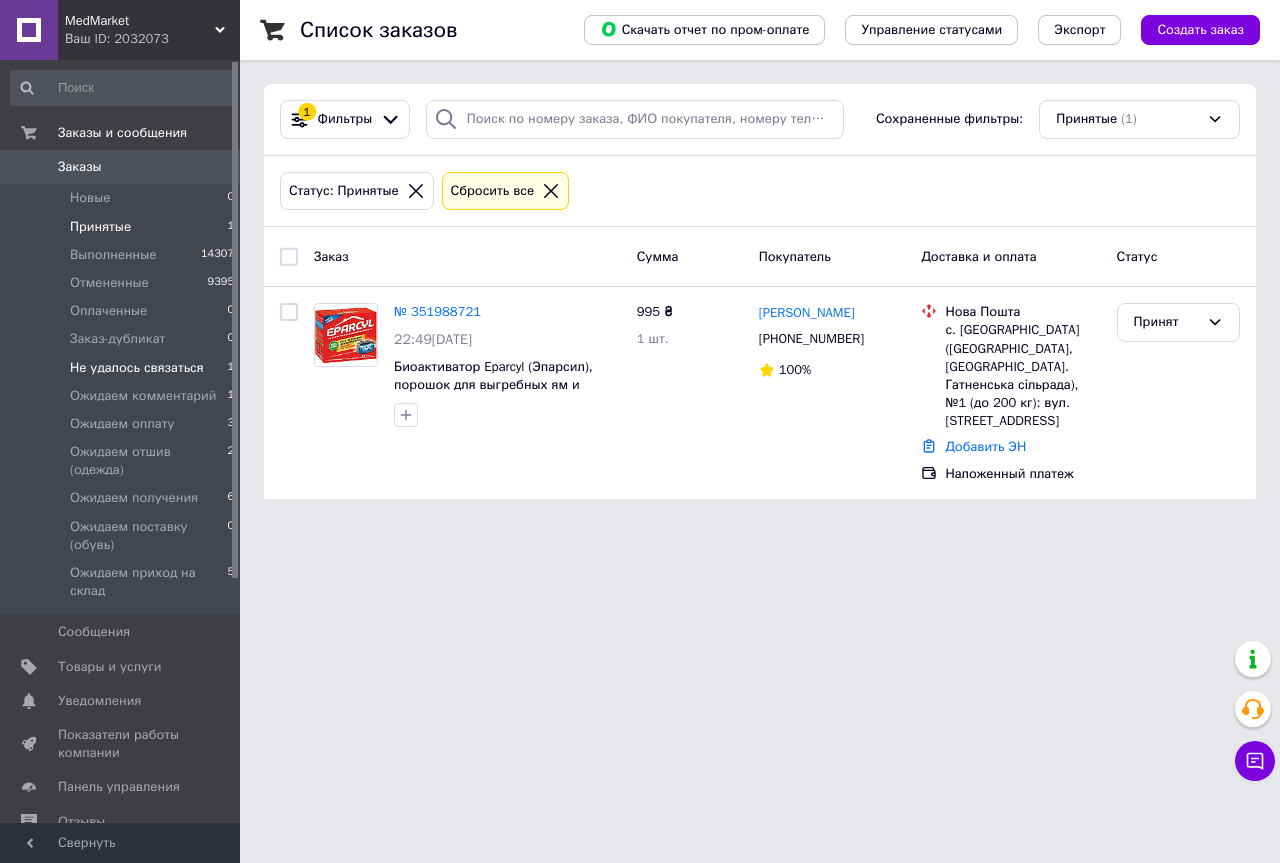 click on "Не удалось связаться" at bounding box center (137, 368) 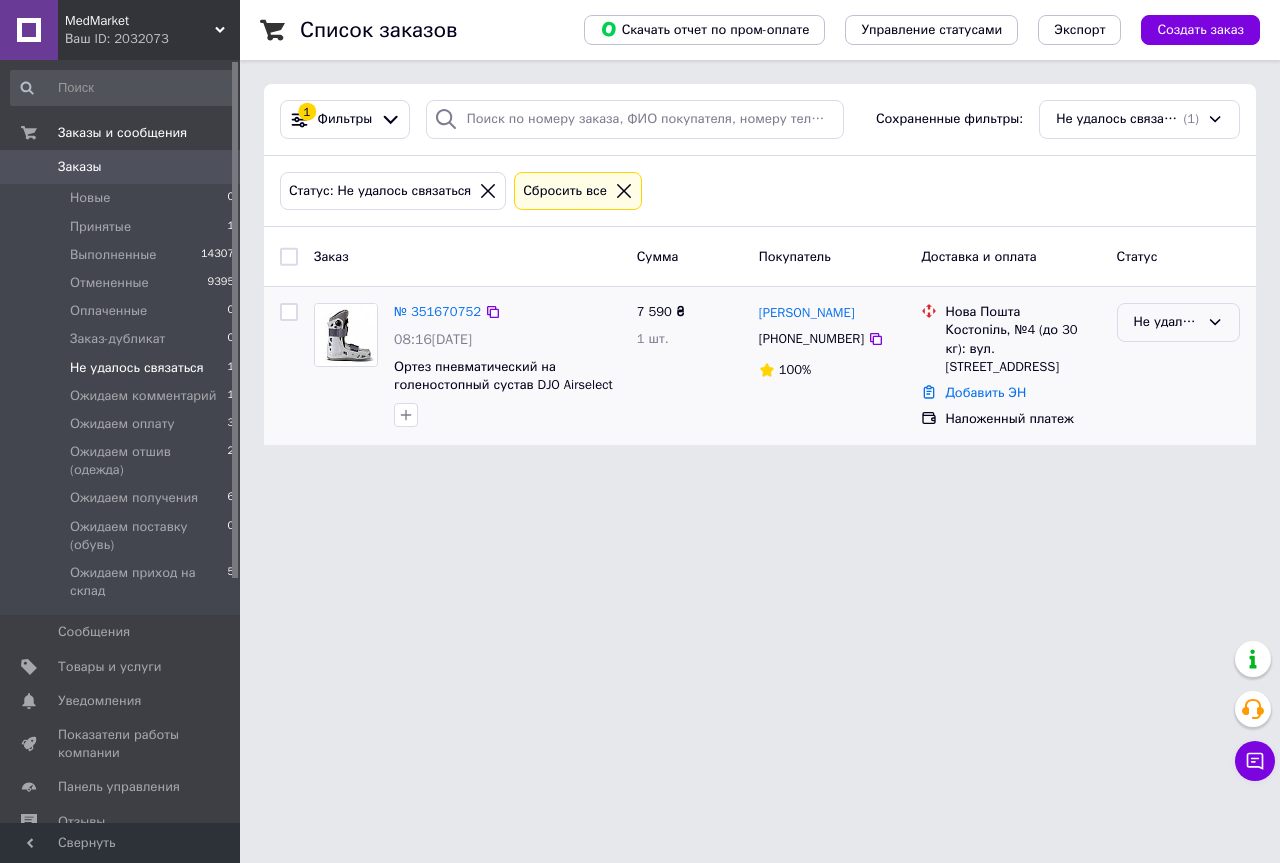 click 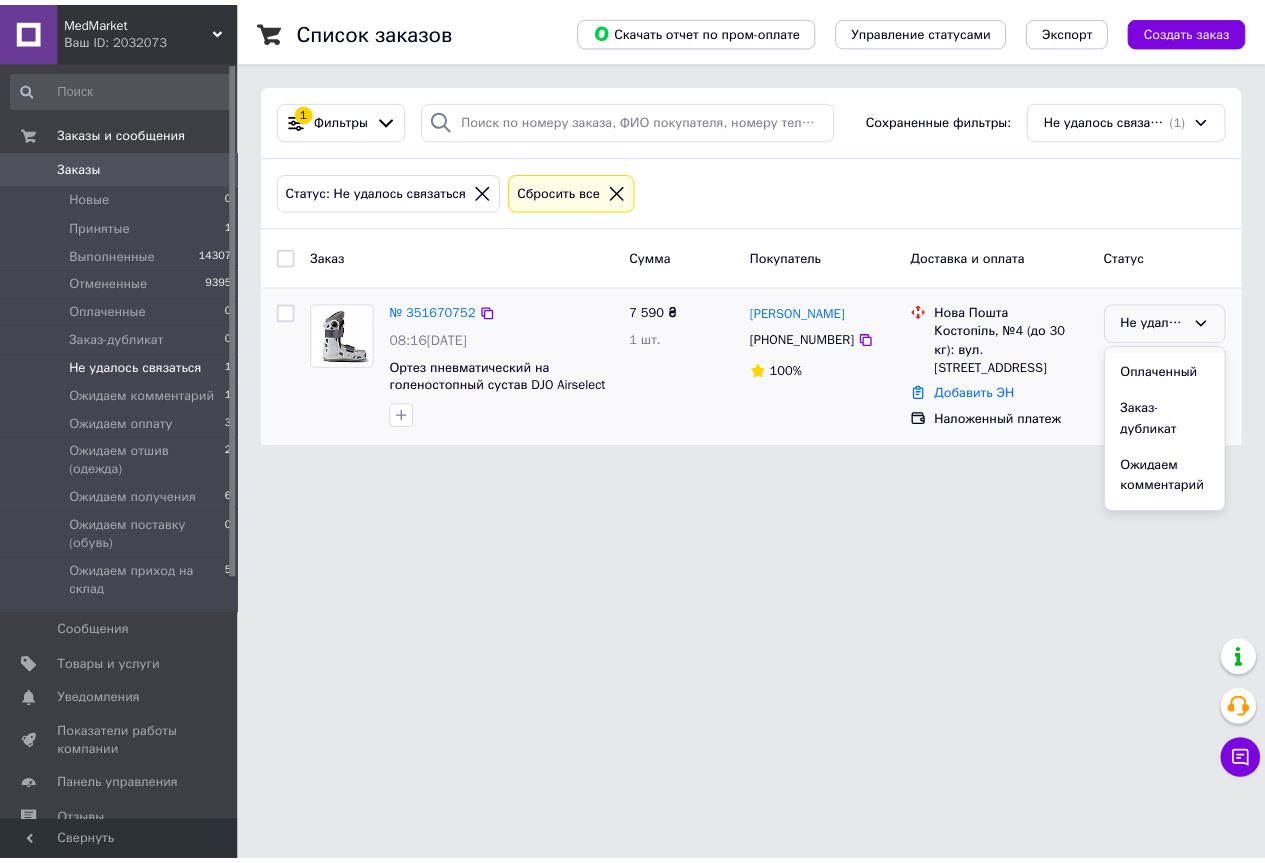 scroll, scrollTop: 200, scrollLeft: 0, axis: vertical 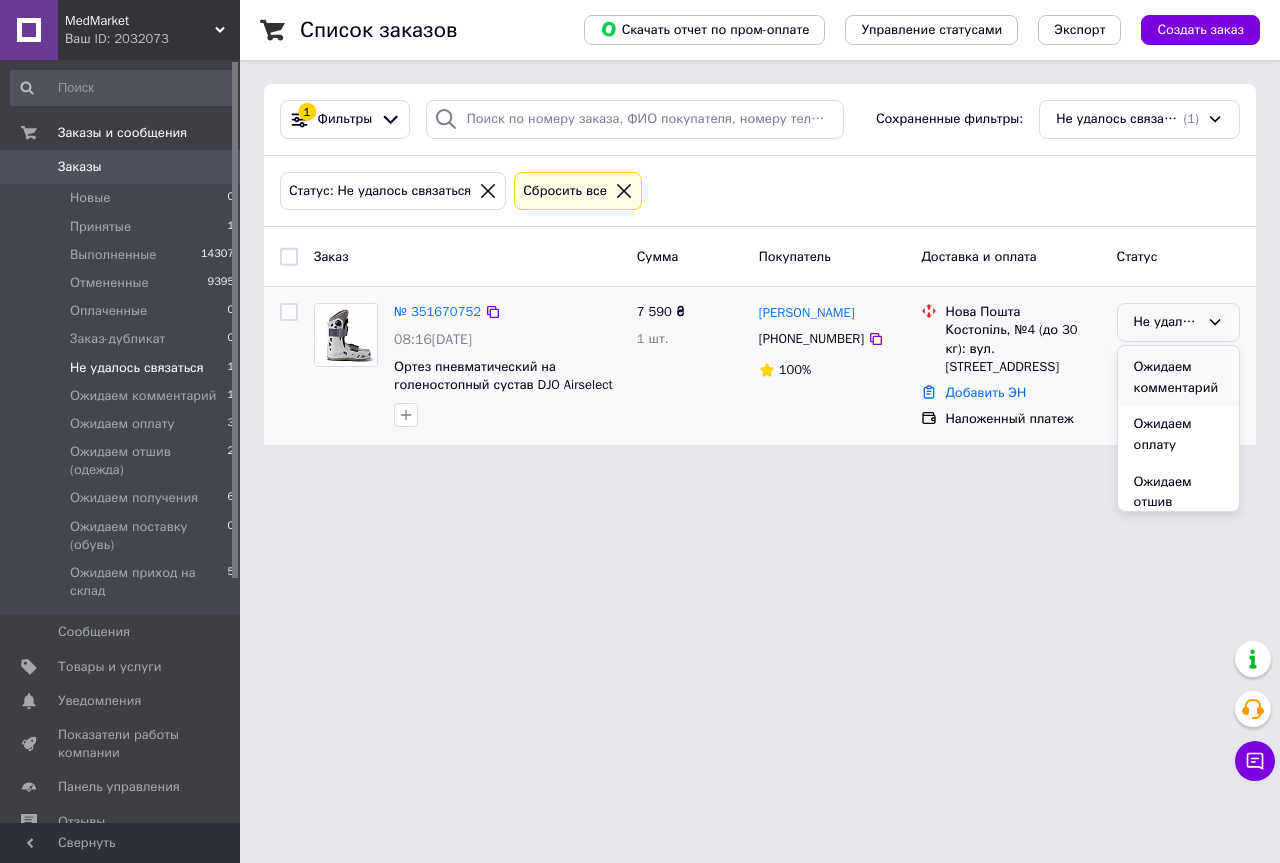 click on "Ожидаем комментарий" at bounding box center [1178, 377] 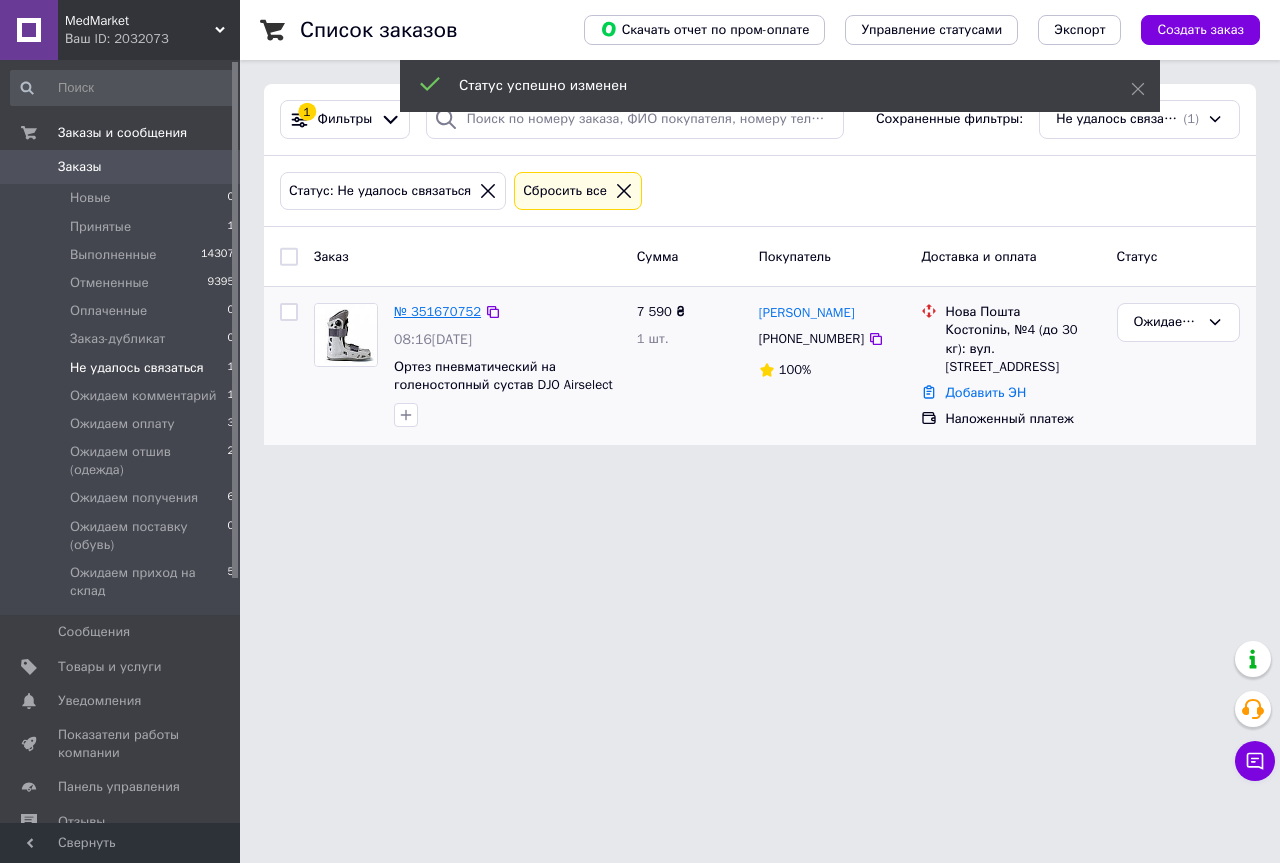 click on "№ 351670752" at bounding box center (437, 311) 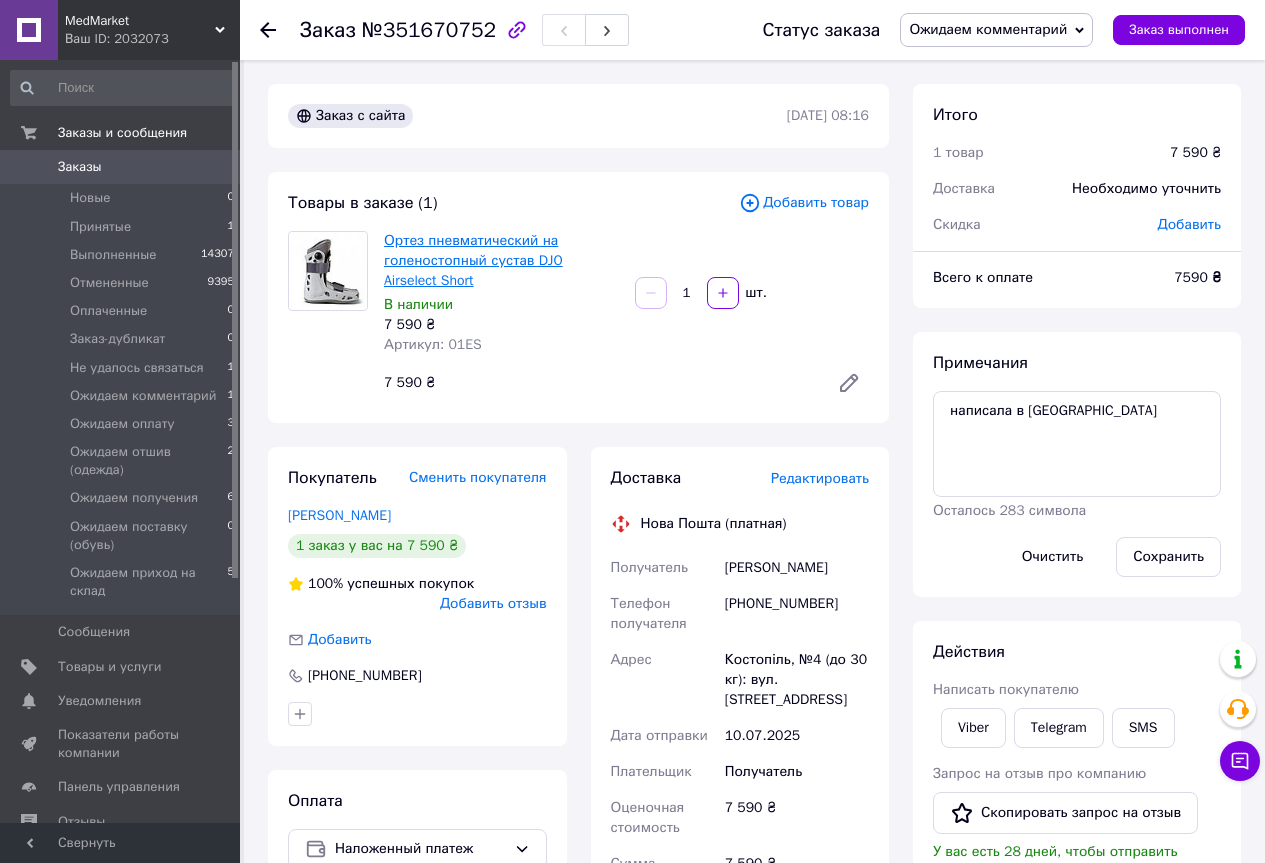 click on "Ортез пневматический на голеностопный сустав DJO Airselect Short" at bounding box center [473, 260] 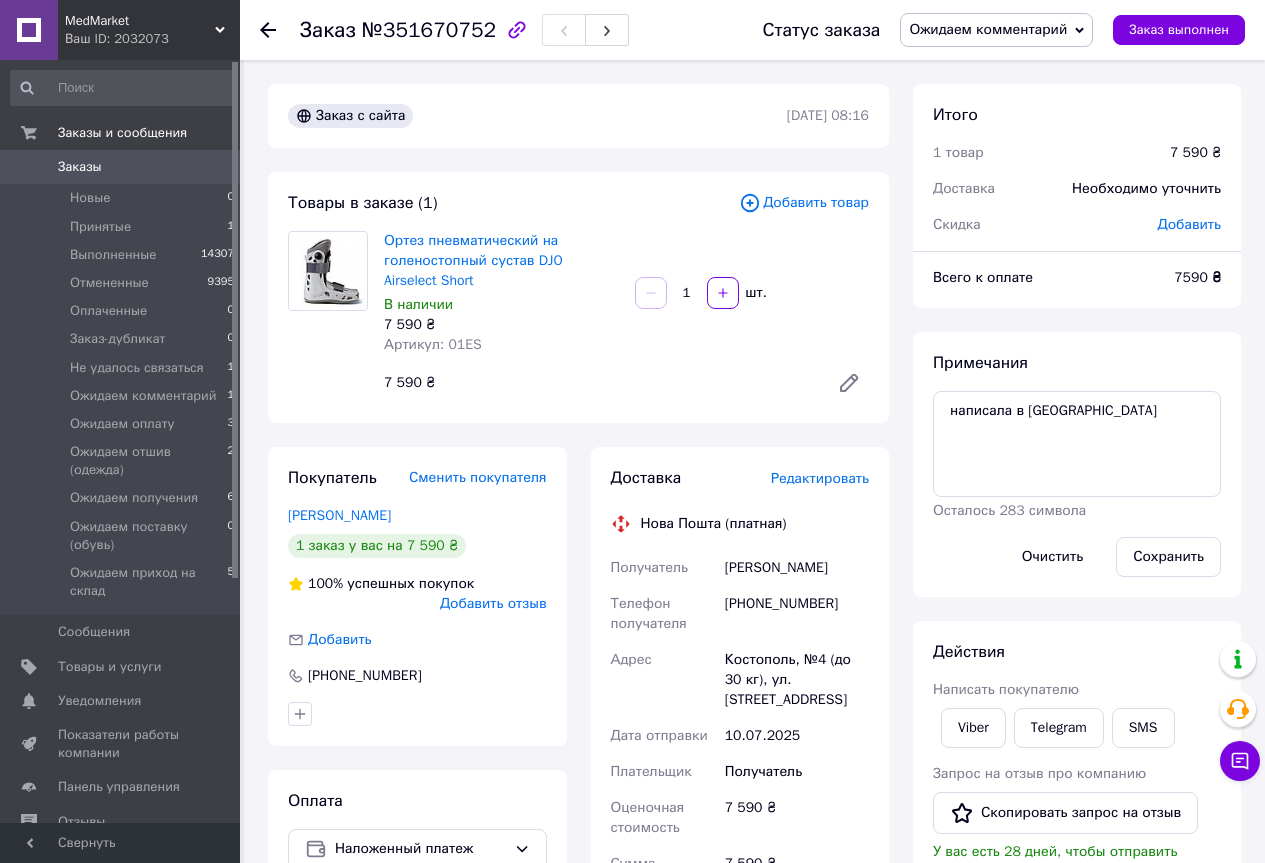 click on "Ожидаем комментарий" at bounding box center (996, 30) 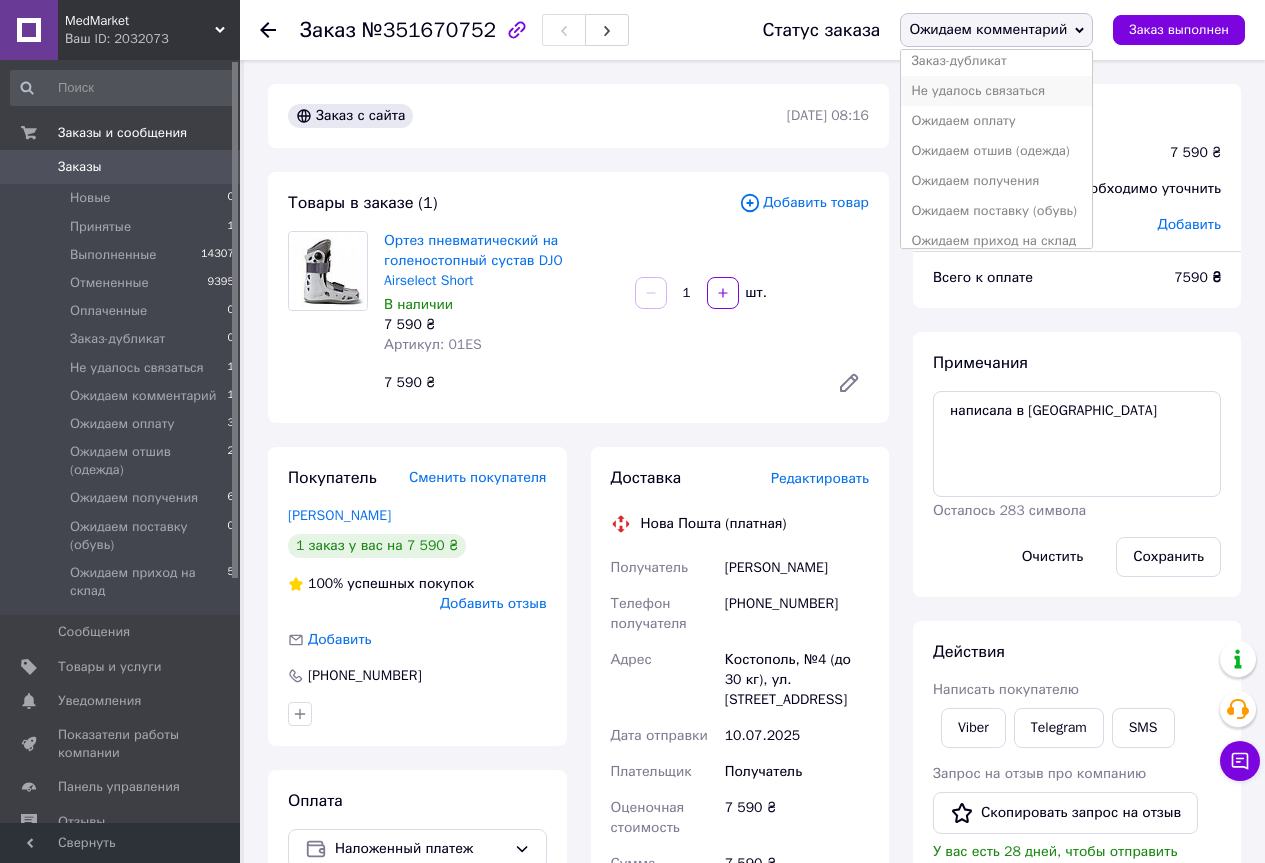 scroll, scrollTop: 142, scrollLeft: 0, axis: vertical 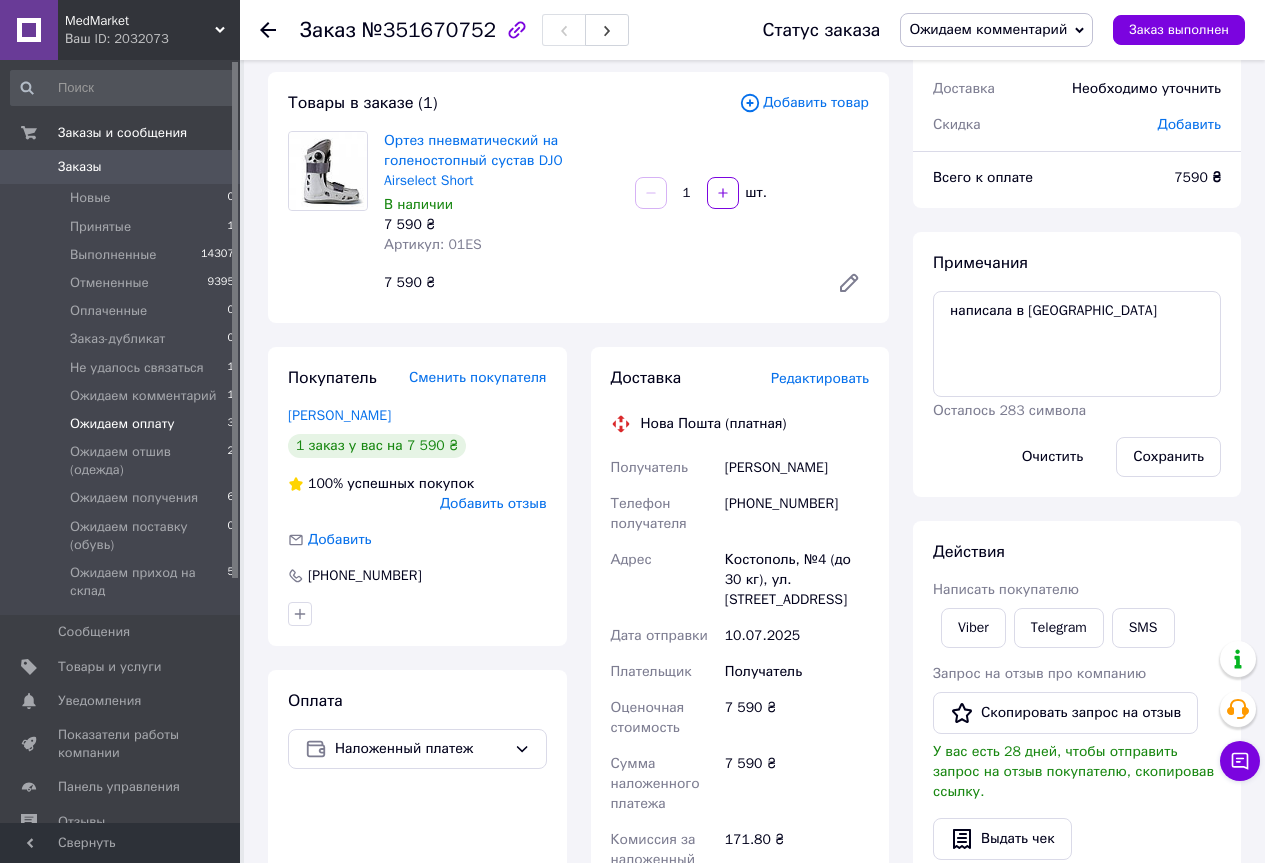 click on "Ожидаем оплату" at bounding box center [122, 424] 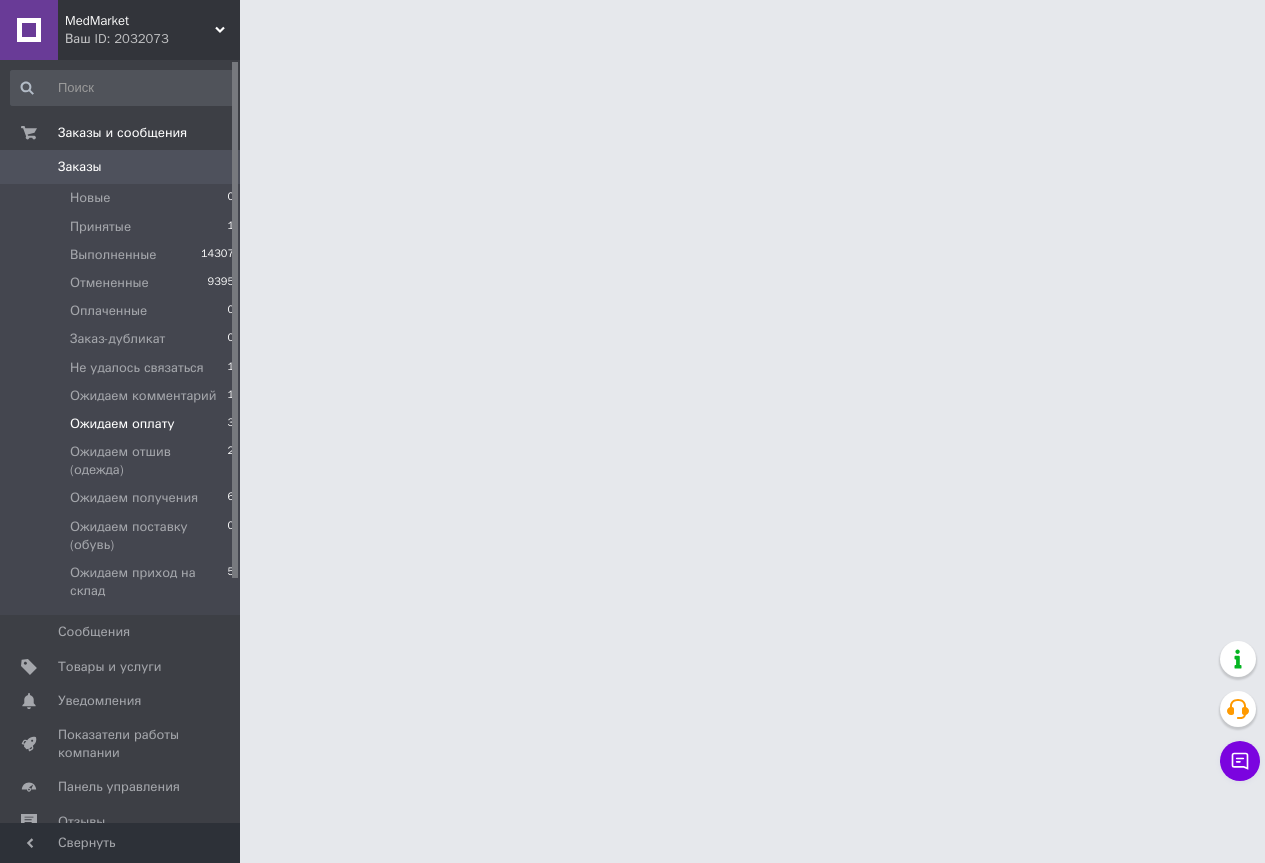 scroll, scrollTop: 0, scrollLeft: 0, axis: both 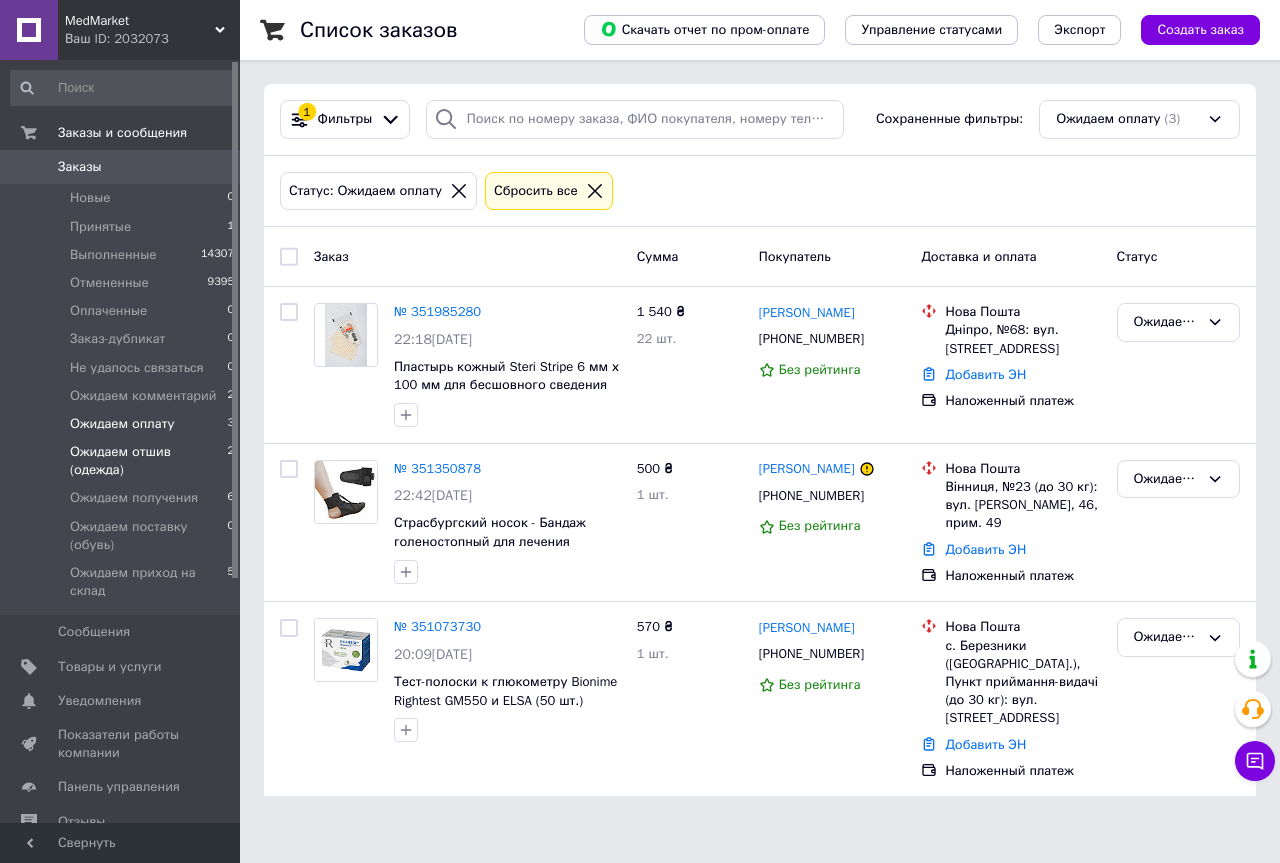 click on "Ожидаем отшив (одежда)" at bounding box center [148, 461] 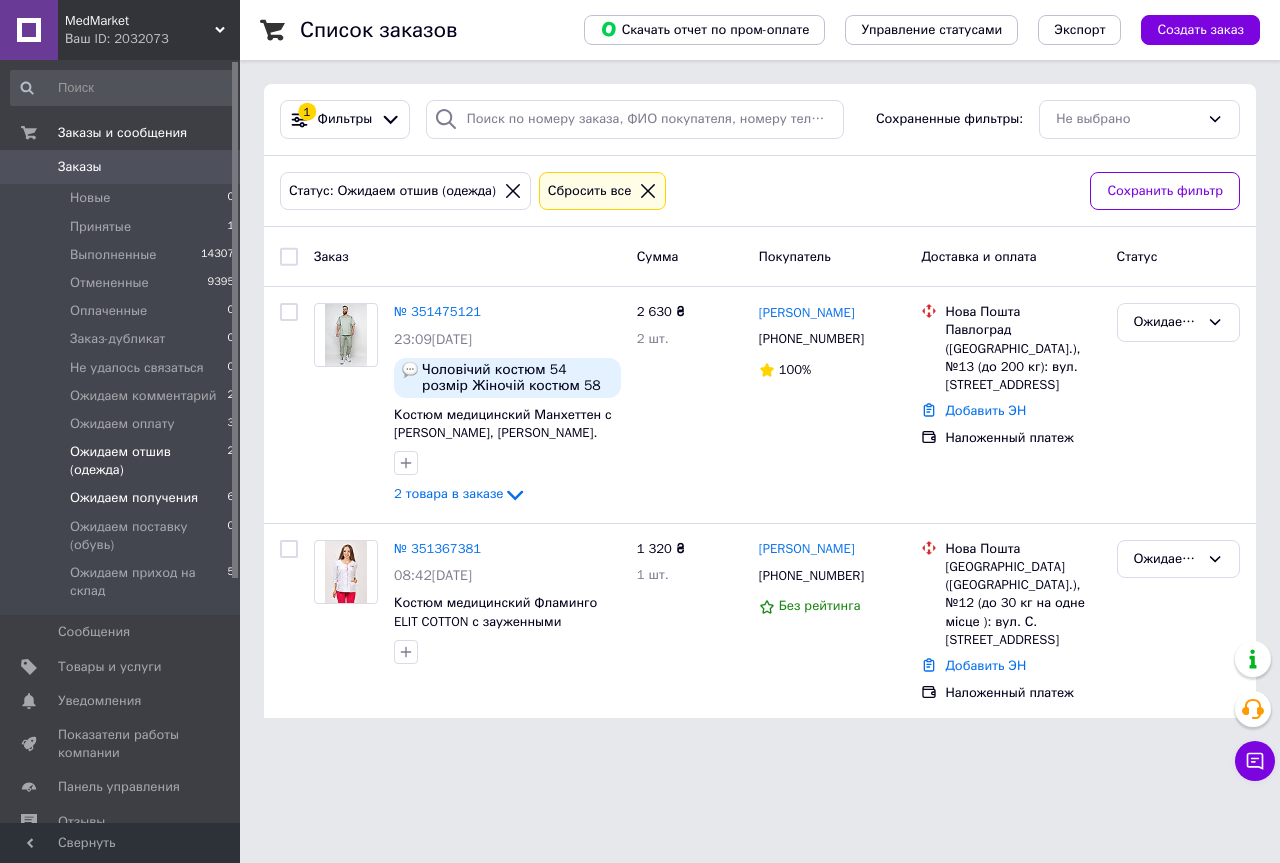 click on "Ожидаем получения" at bounding box center (134, 498) 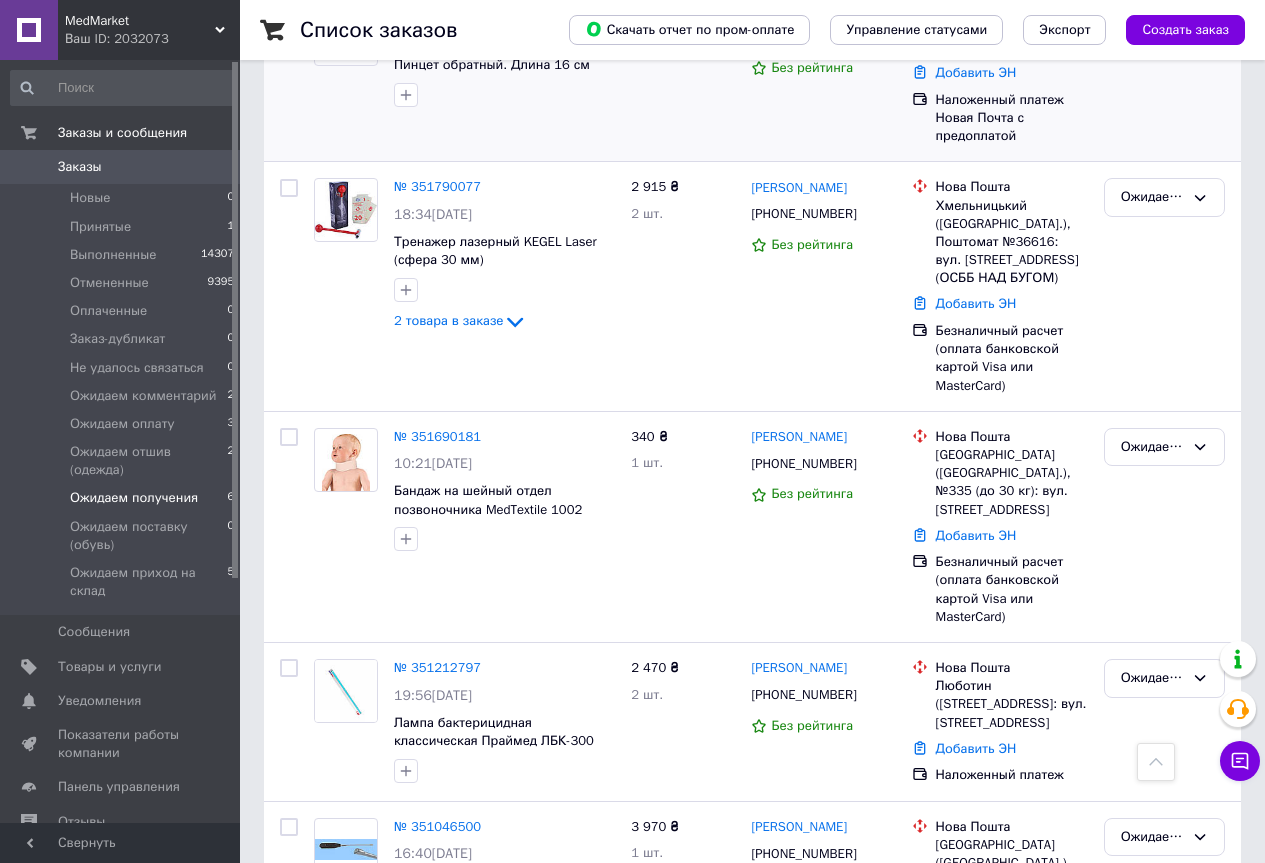 scroll, scrollTop: 671, scrollLeft: 0, axis: vertical 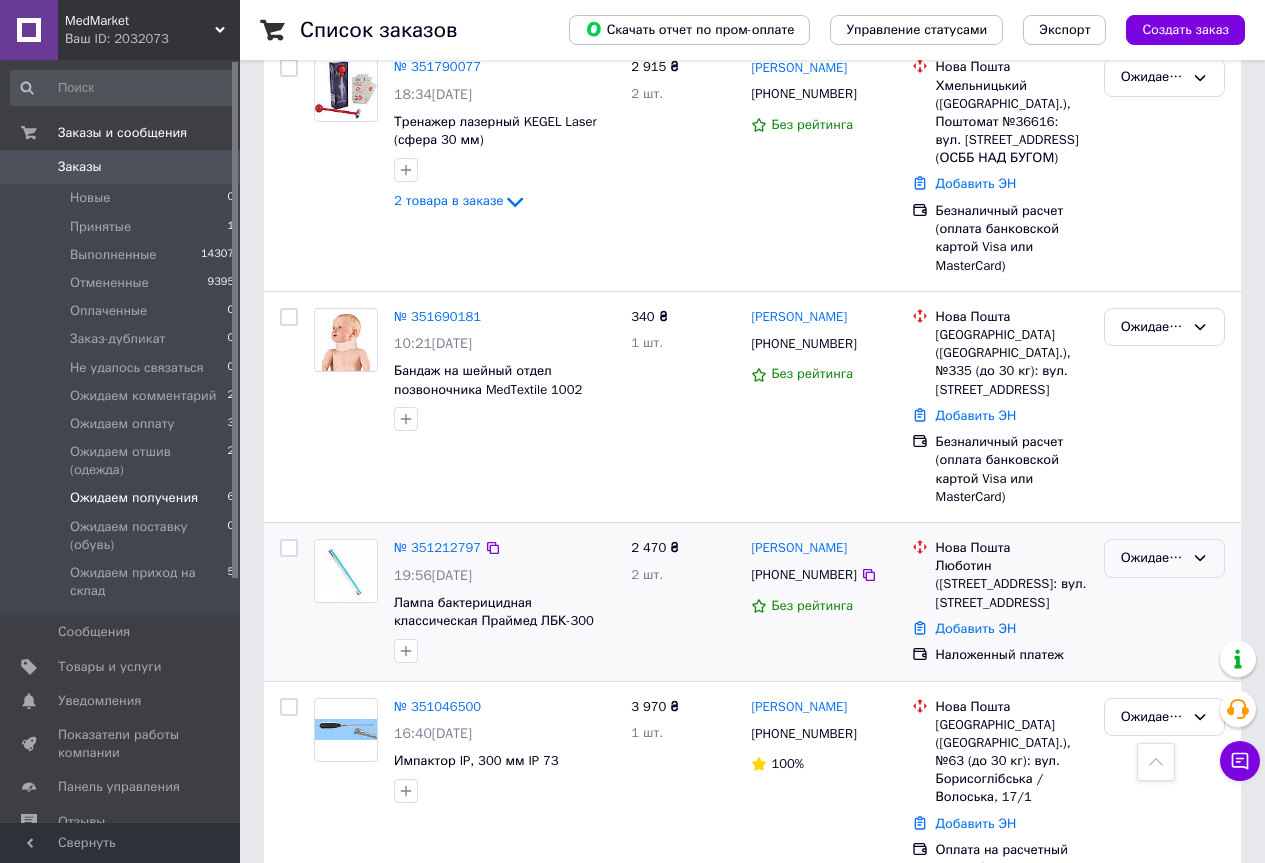 click 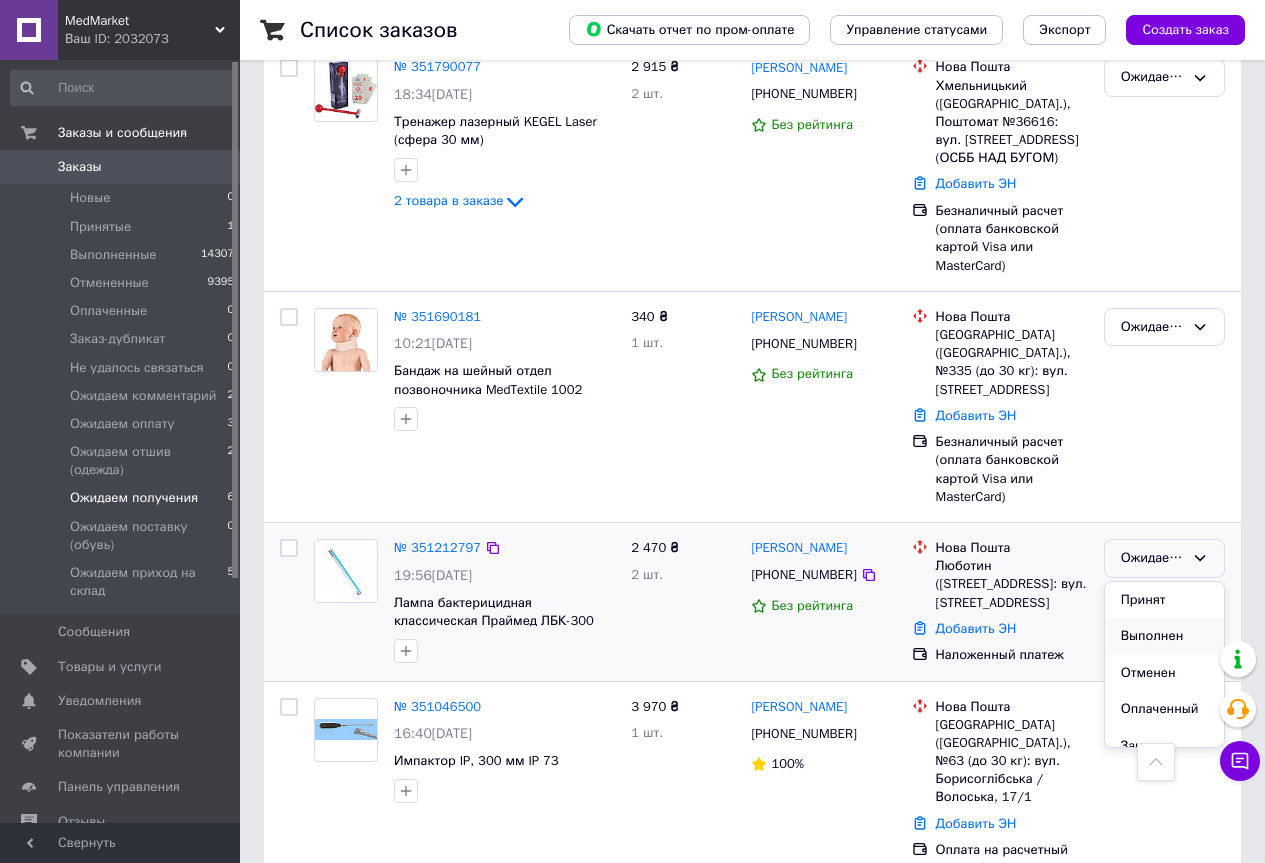 click on "Выполнен" at bounding box center (1164, 636) 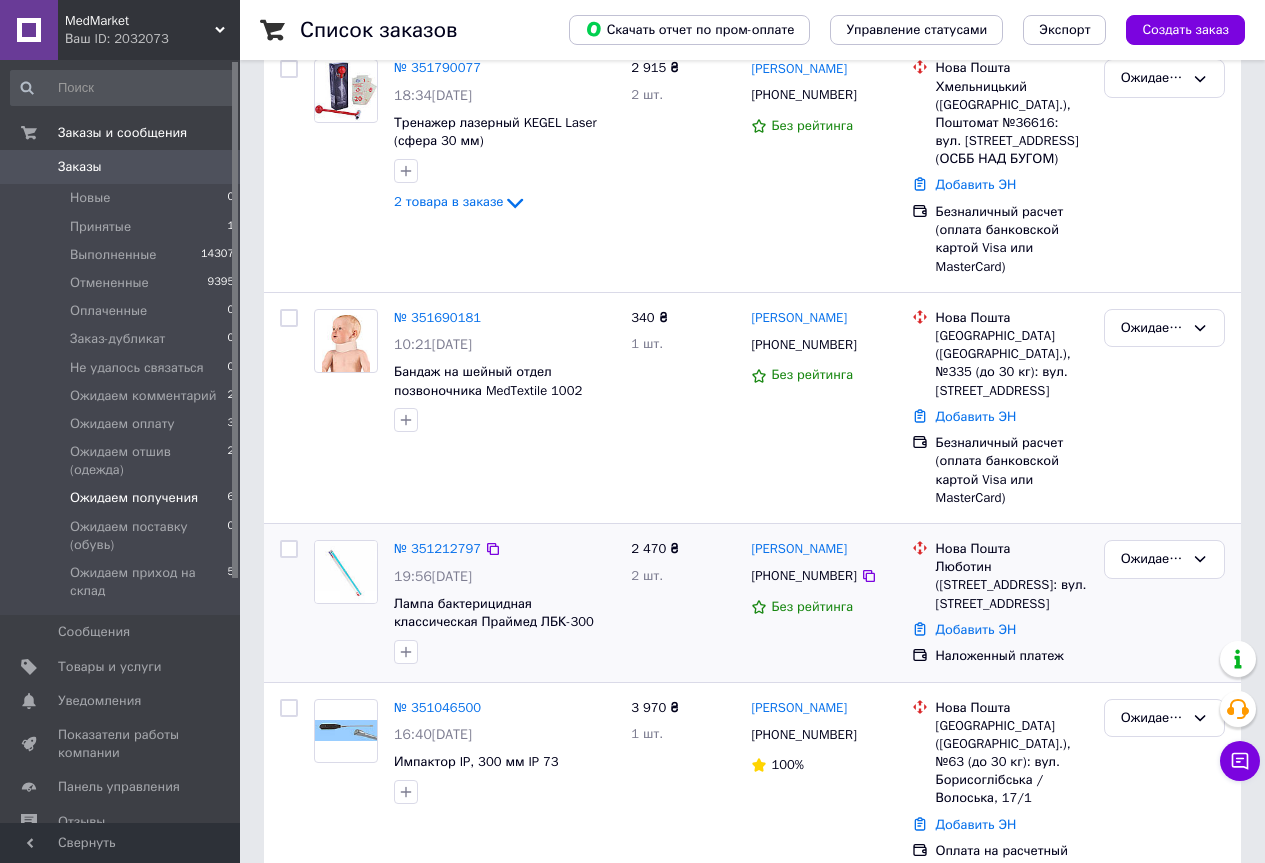 scroll, scrollTop: 671, scrollLeft: 0, axis: vertical 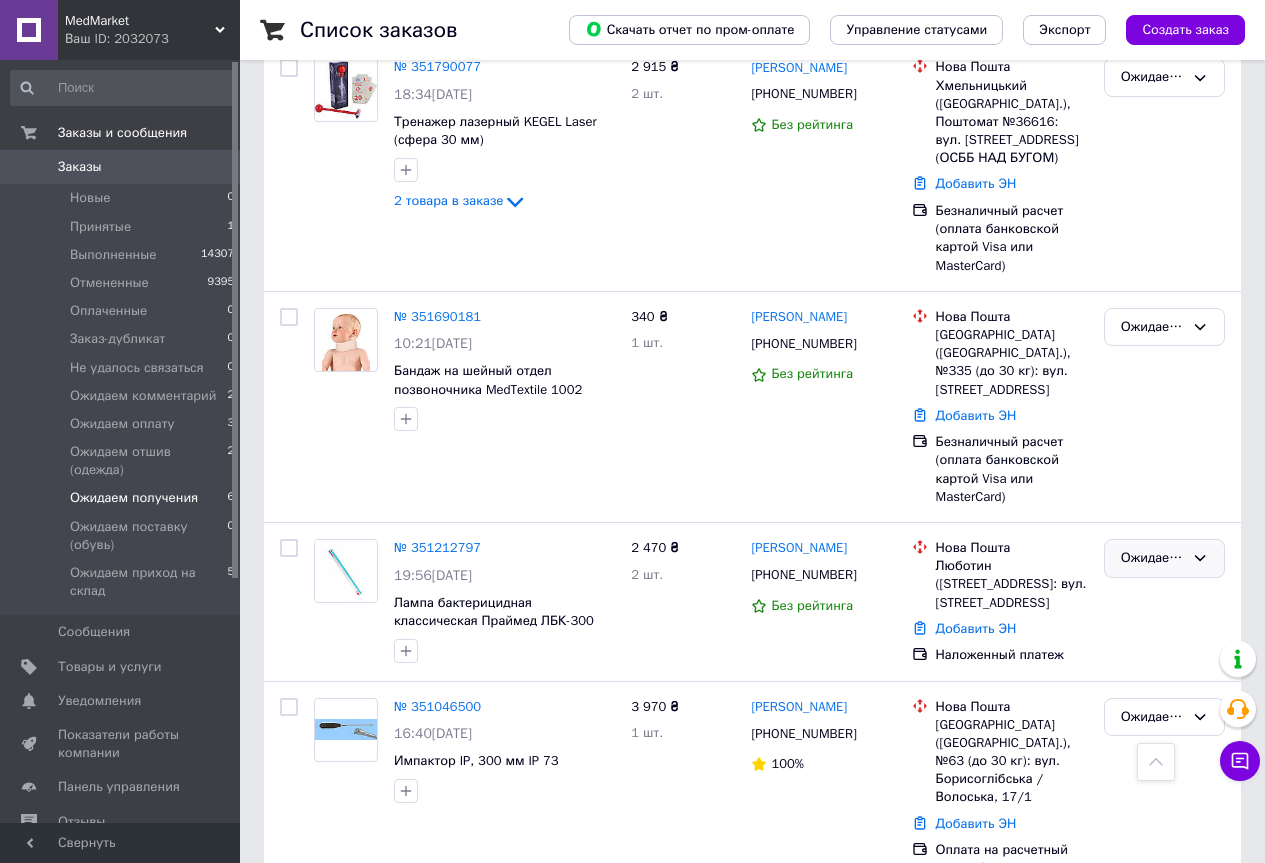 click 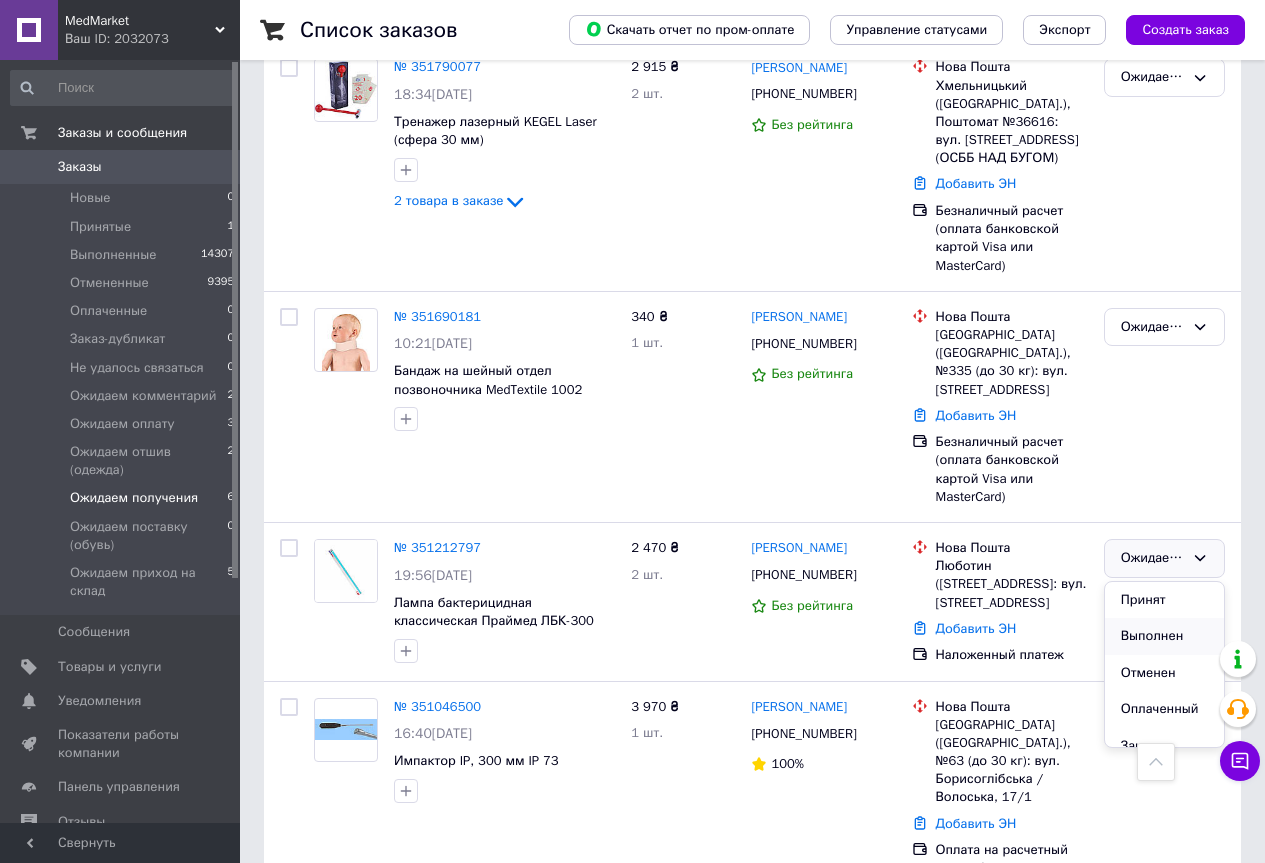click on "Выполнен" at bounding box center [1164, 636] 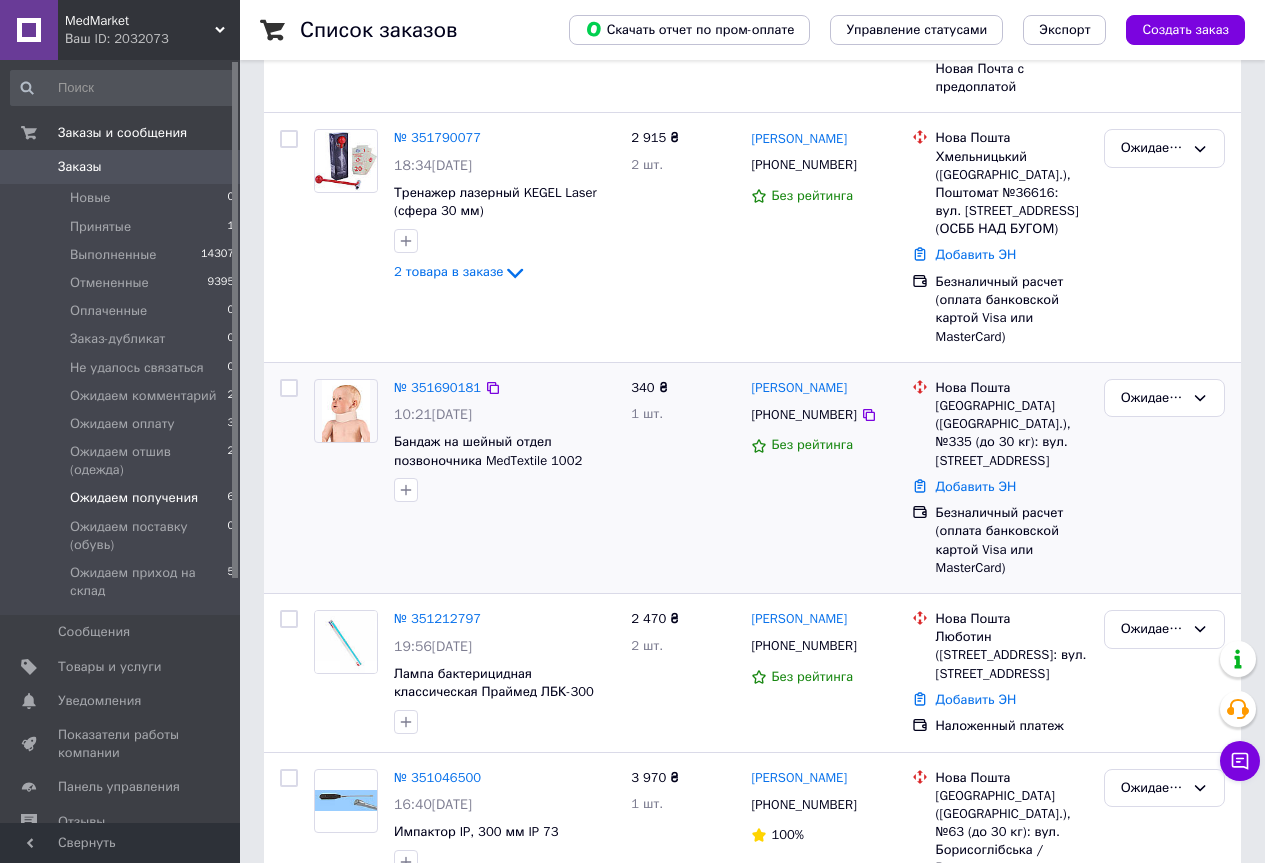 scroll, scrollTop: 671, scrollLeft: 0, axis: vertical 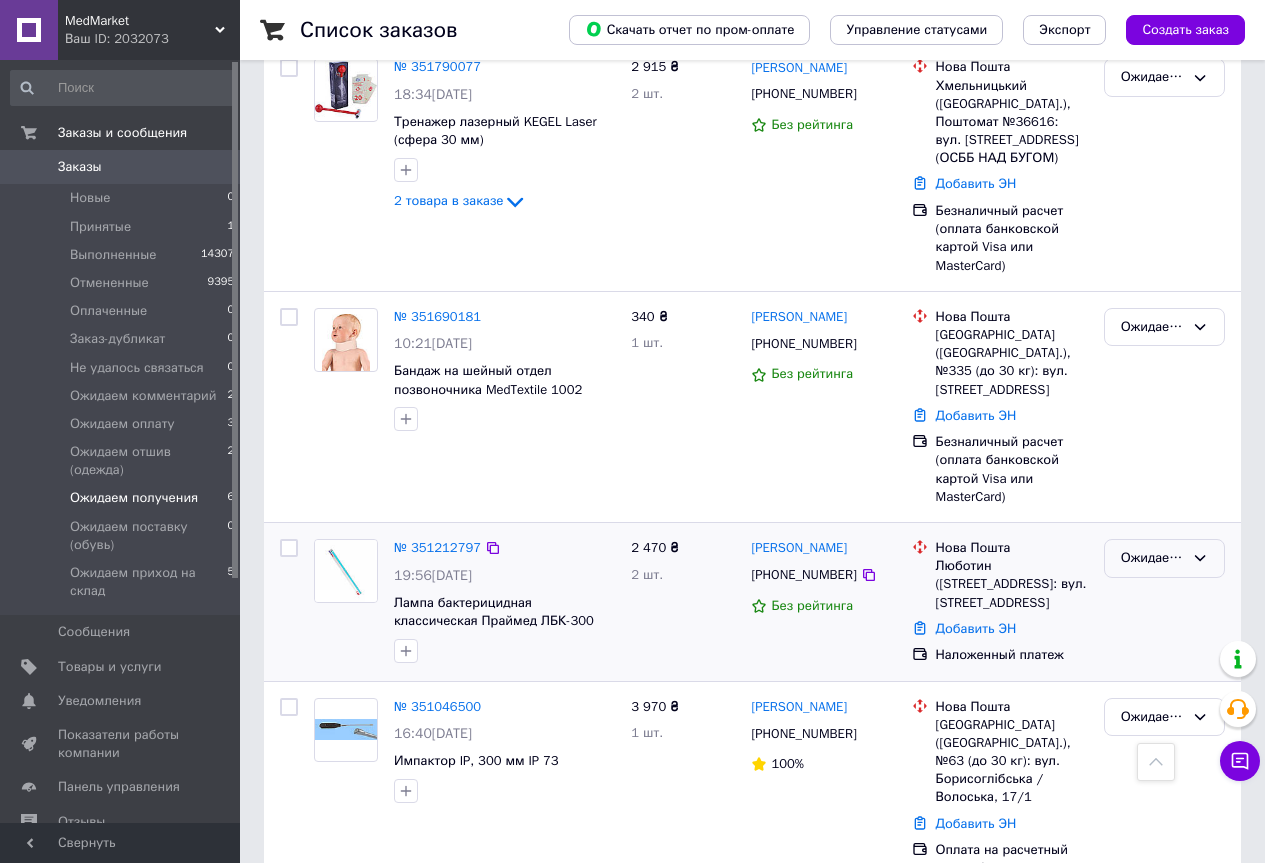 click 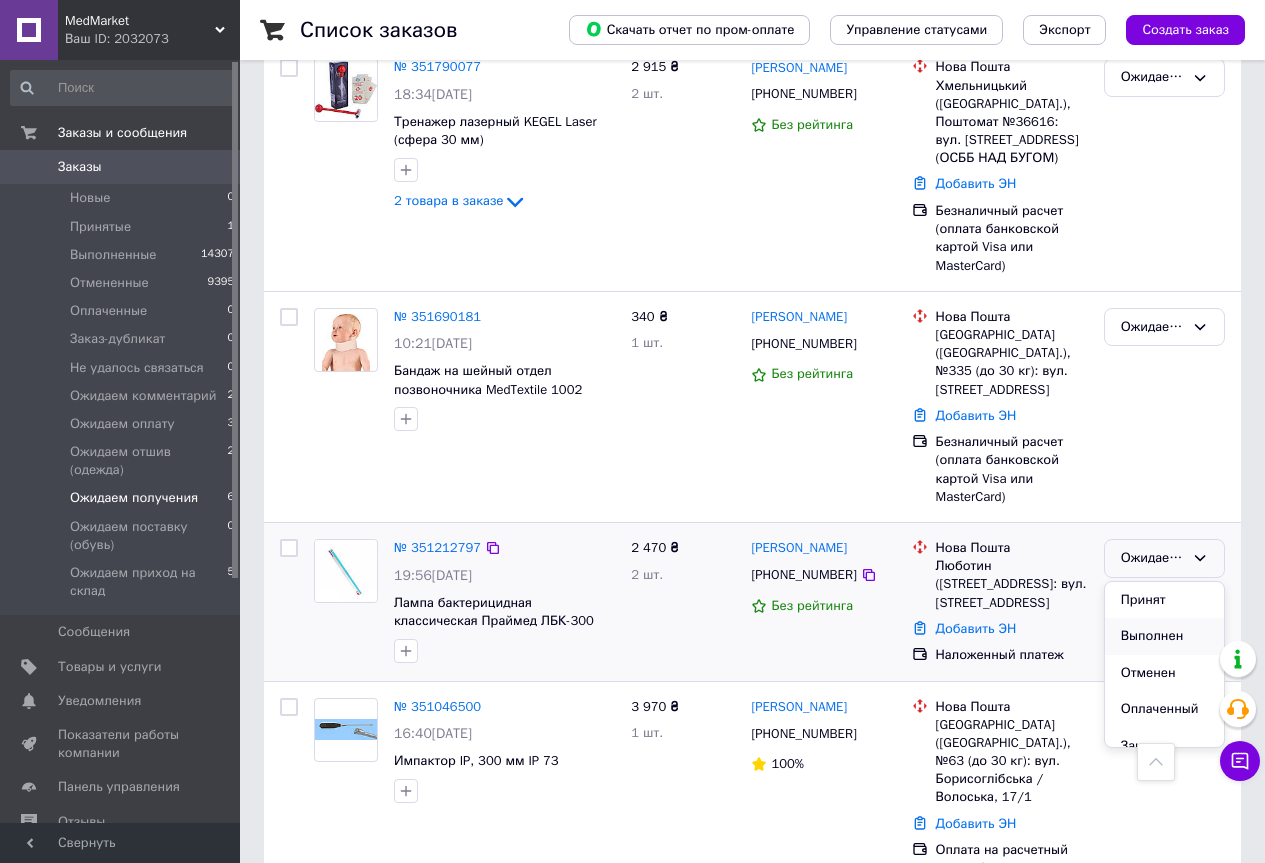 click on "Выполнен" at bounding box center [1164, 636] 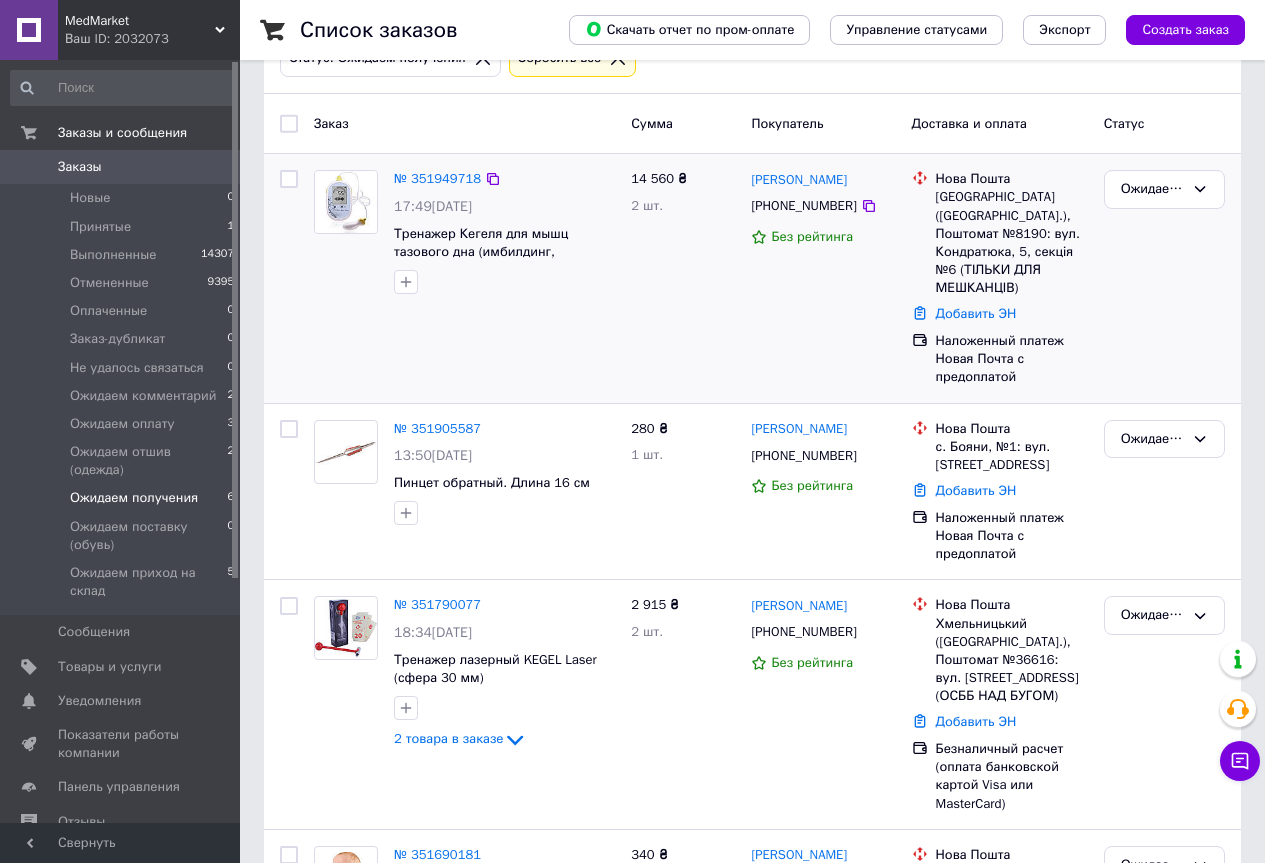 scroll, scrollTop: 0, scrollLeft: 0, axis: both 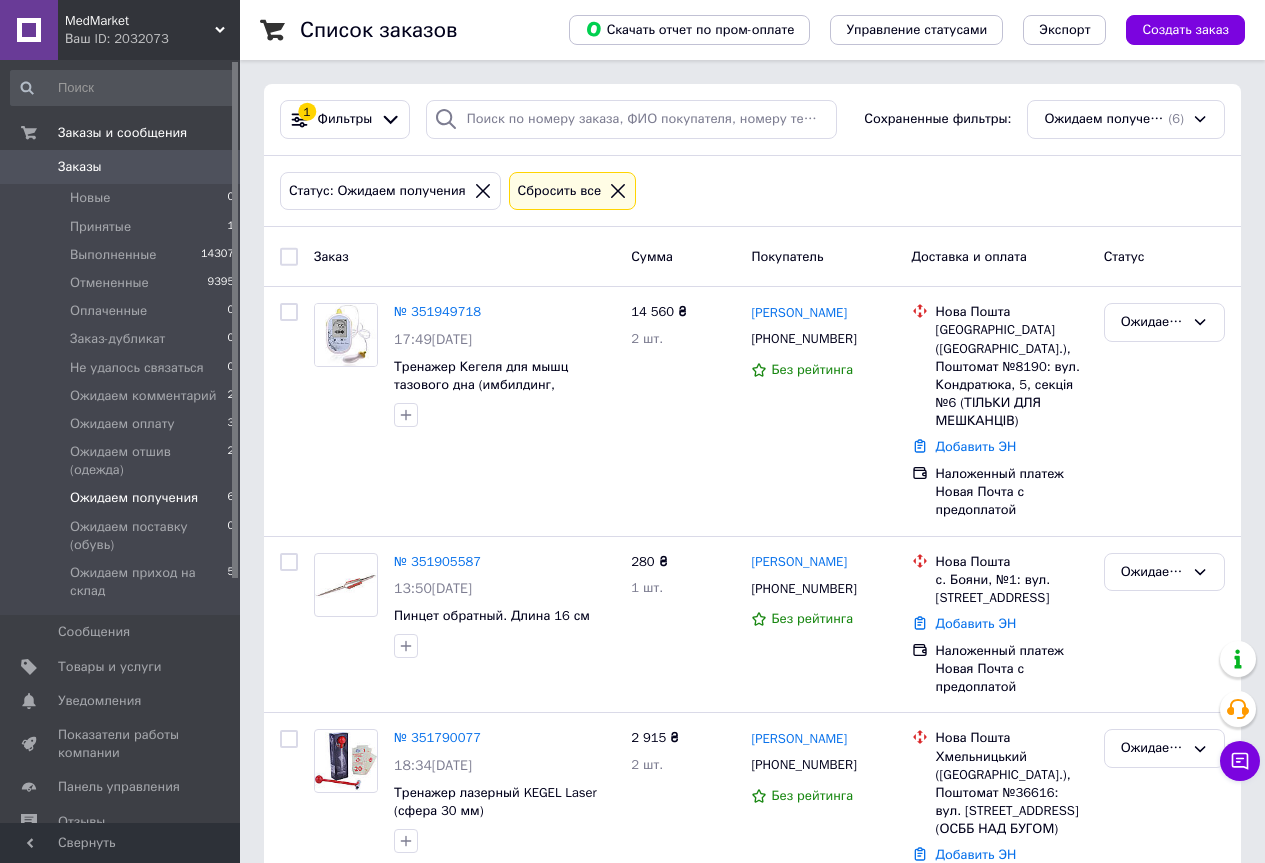 click on "Заказы 0" at bounding box center [123, 167] 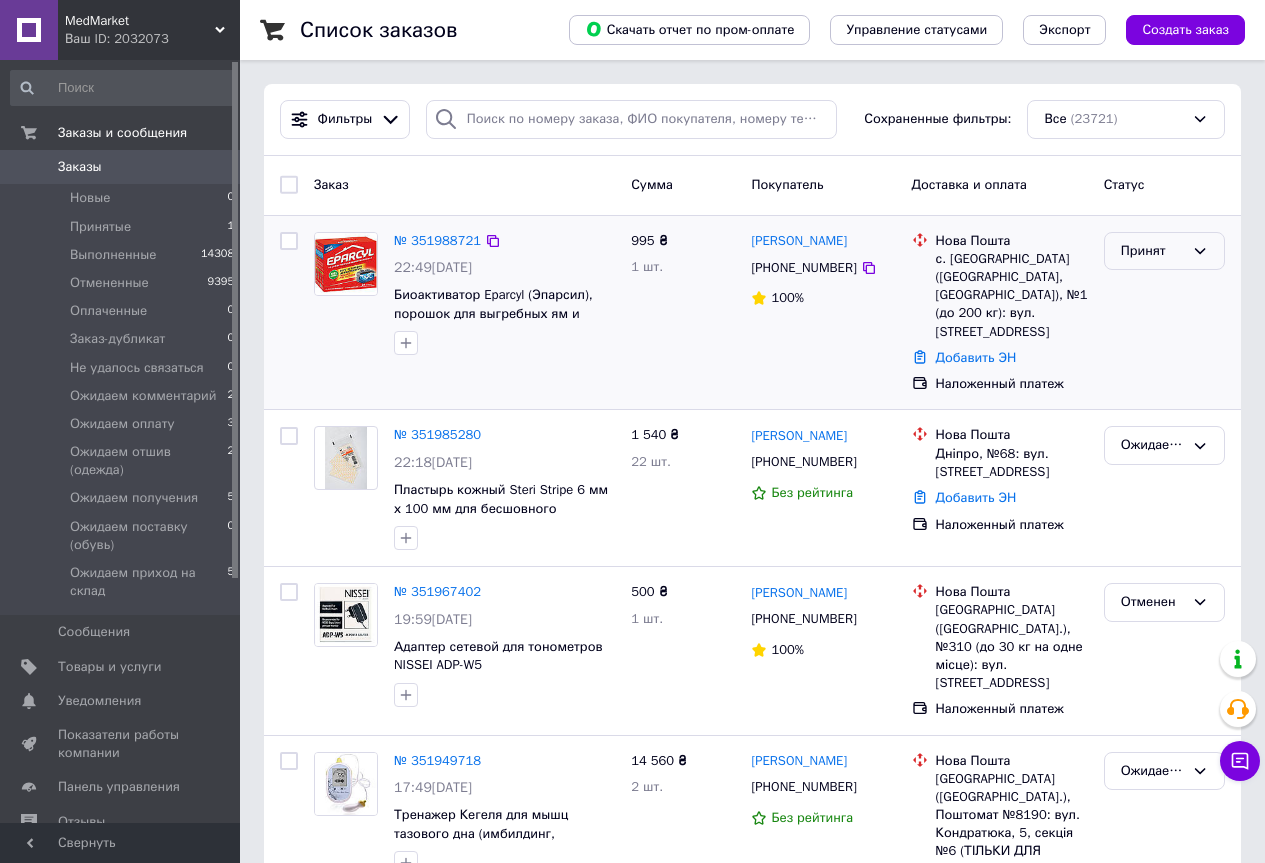 click 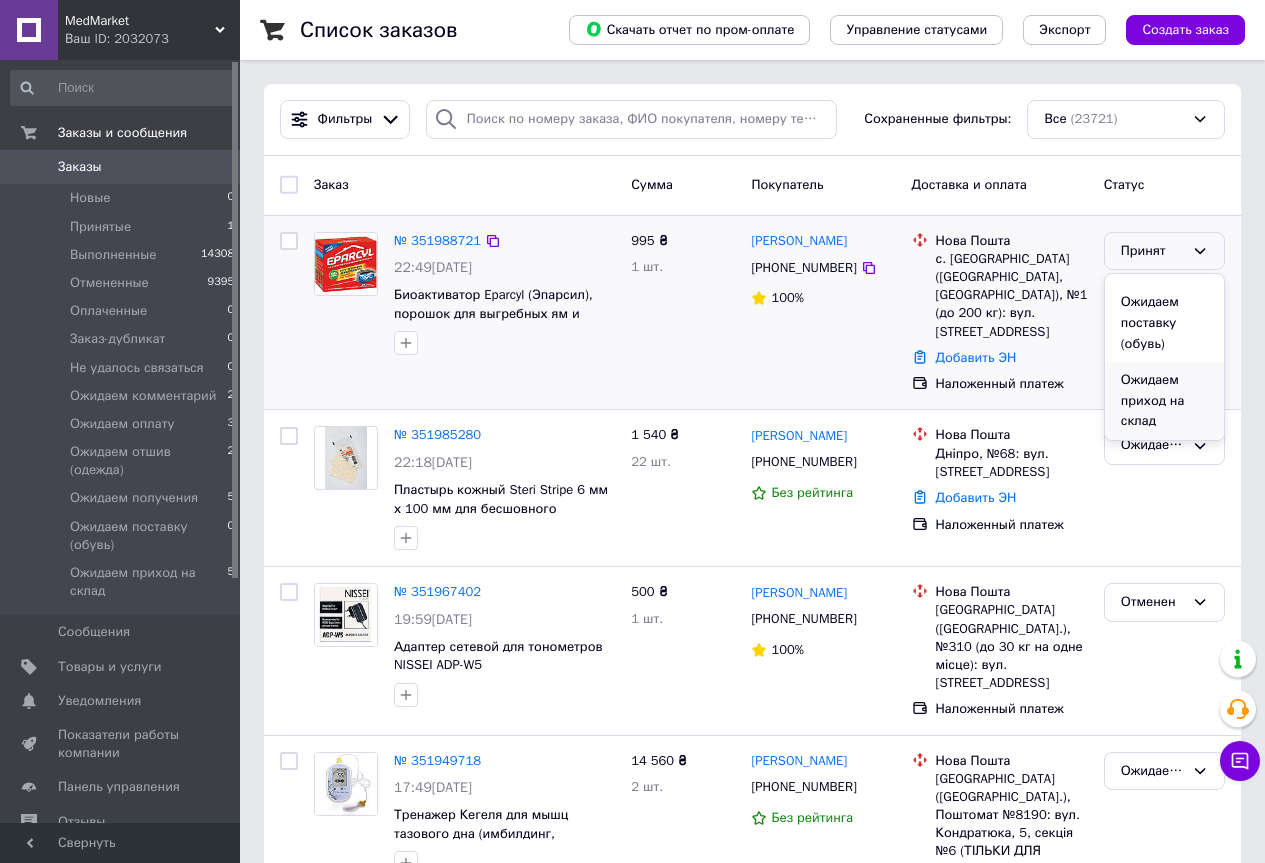 scroll, scrollTop: 483, scrollLeft: 0, axis: vertical 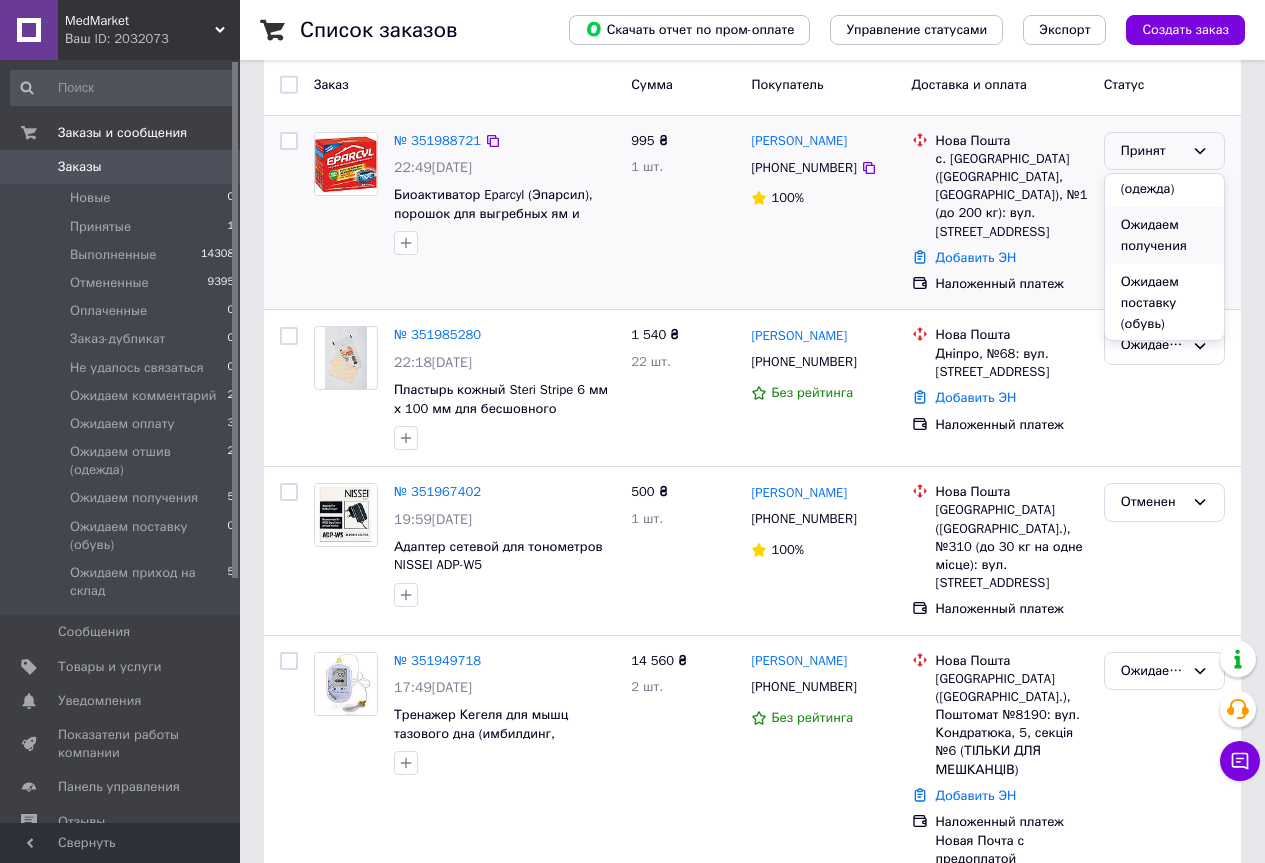click on "Ожидаем получения" at bounding box center (1164, 235) 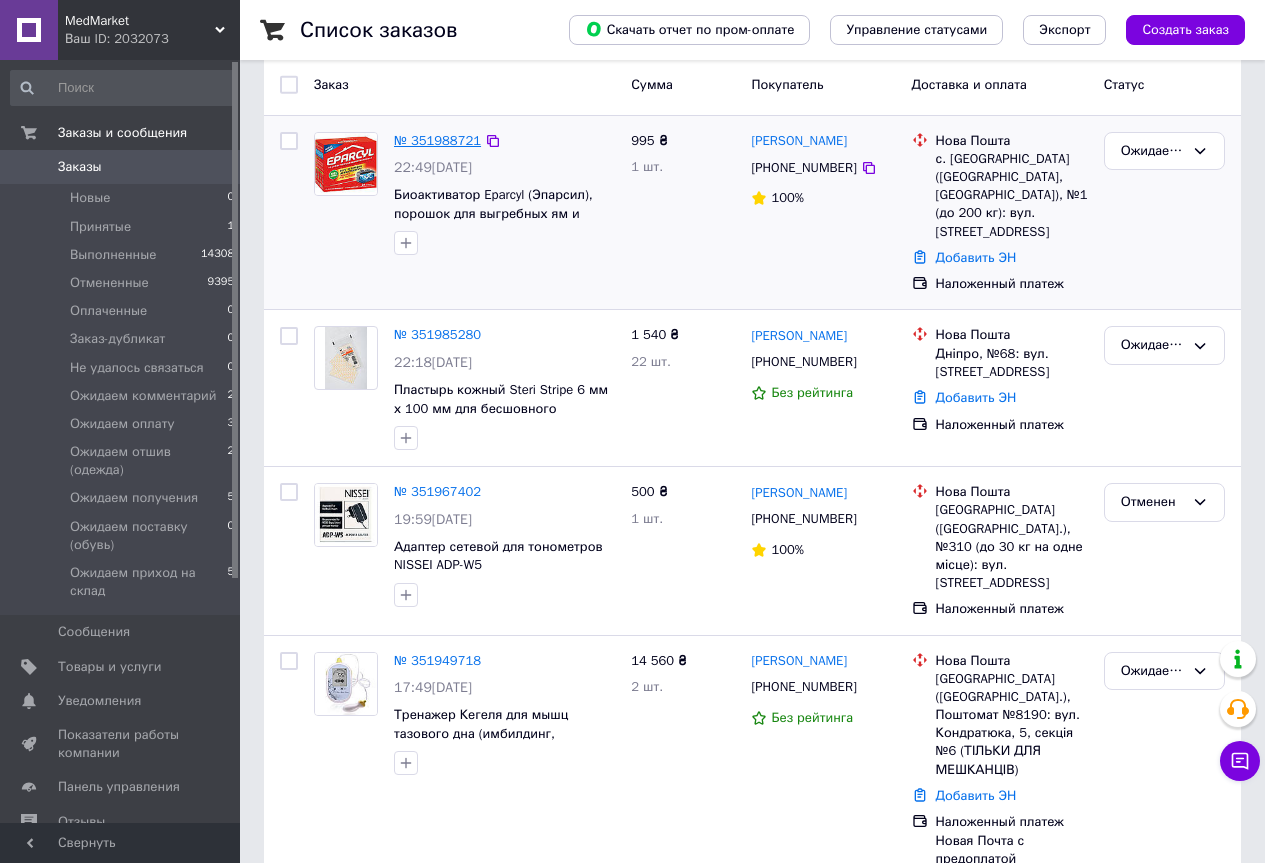 click on "№ 351988721" at bounding box center [437, 140] 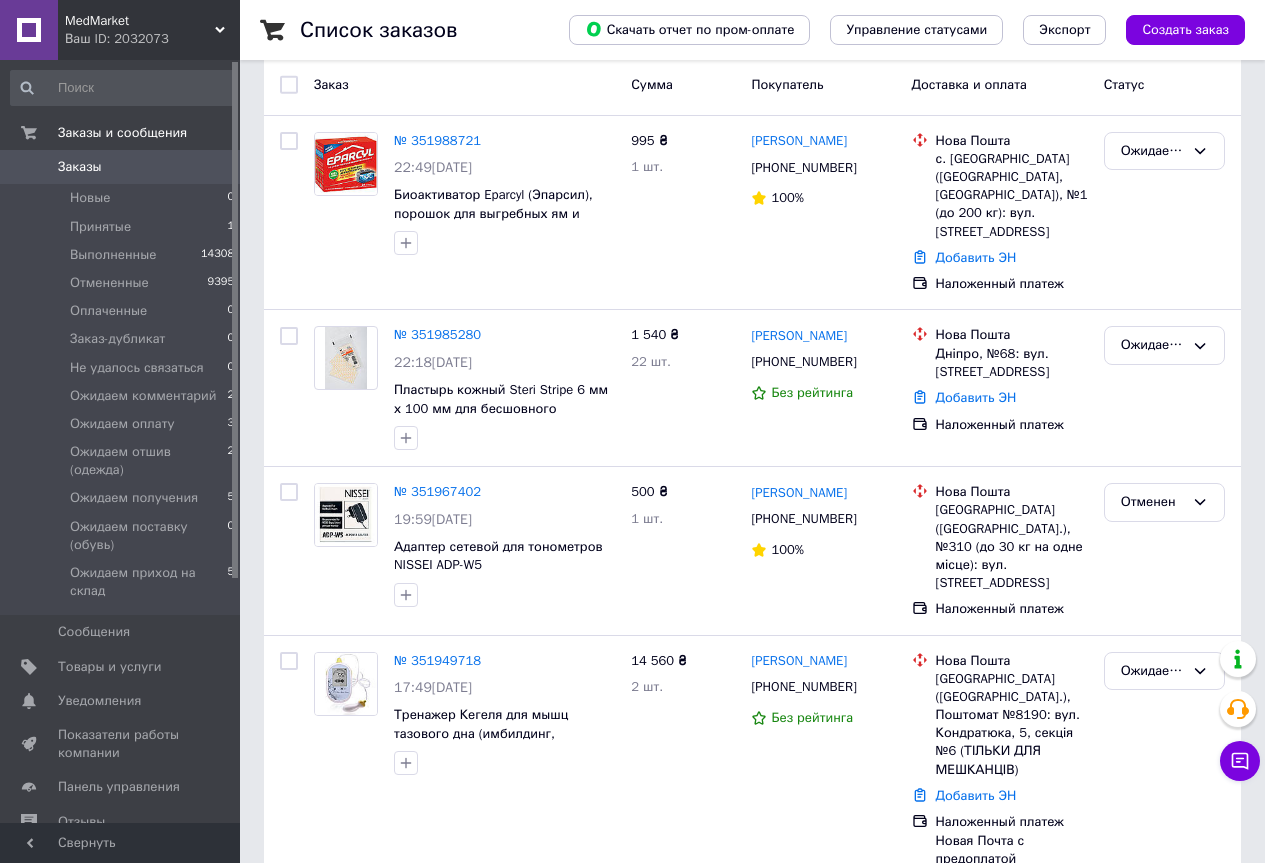 scroll, scrollTop: 0, scrollLeft: 0, axis: both 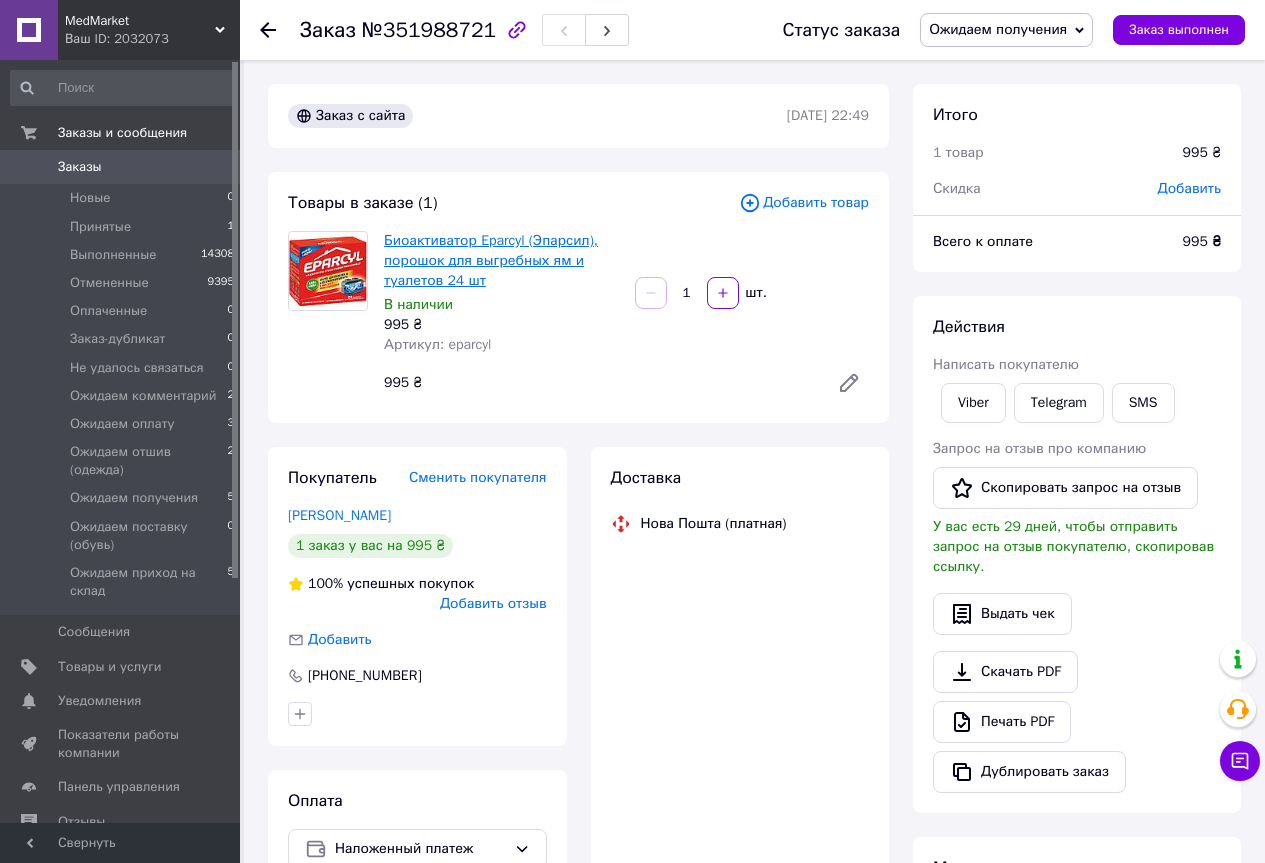 click on "Биоактиватор Eparcyl (Эпарсил), порошок для выгребных ям и туалетов 24 шт" at bounding box center [491, 260] 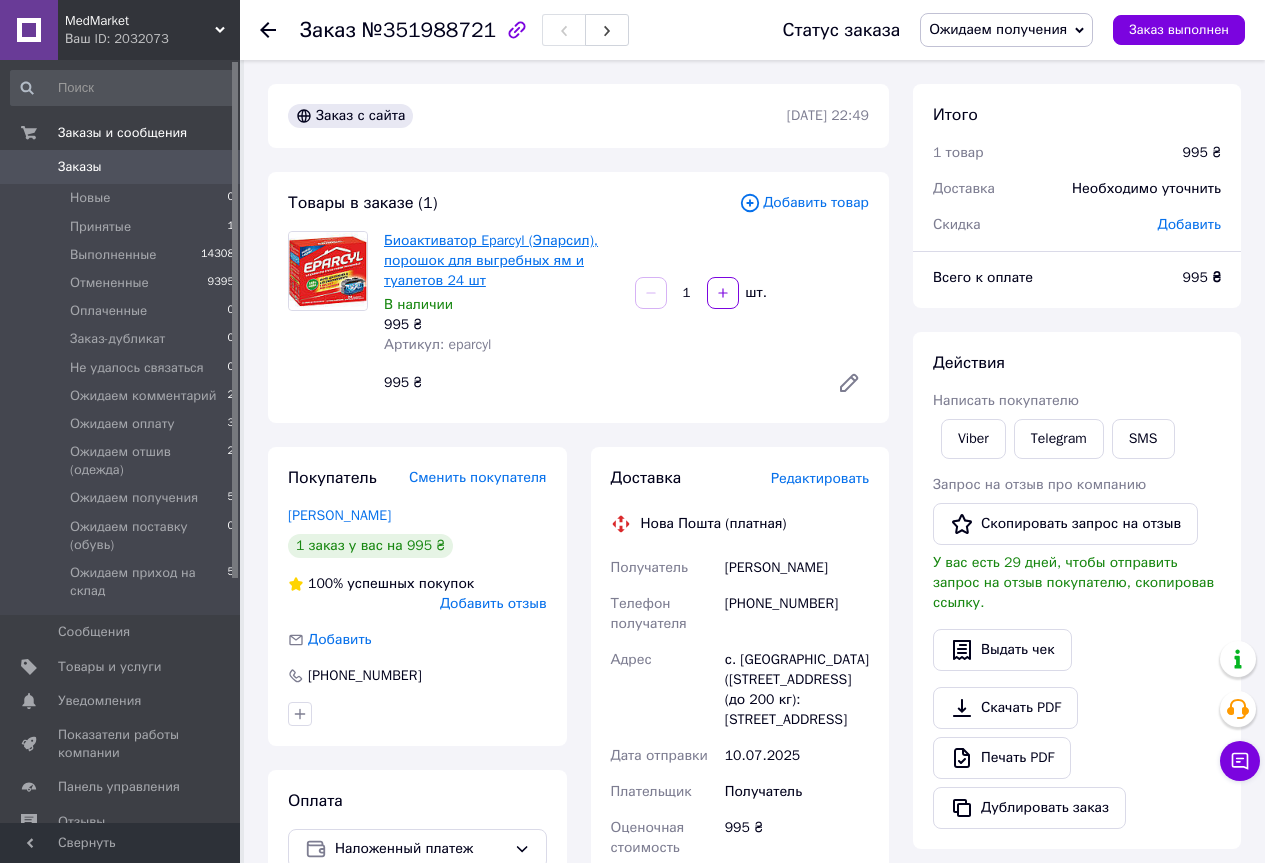 click on "Биоактиватор Eparcyl (Эпарсил), порошок для выгребных ям и туалетов 24 шт" at bounding box center (491, 260) 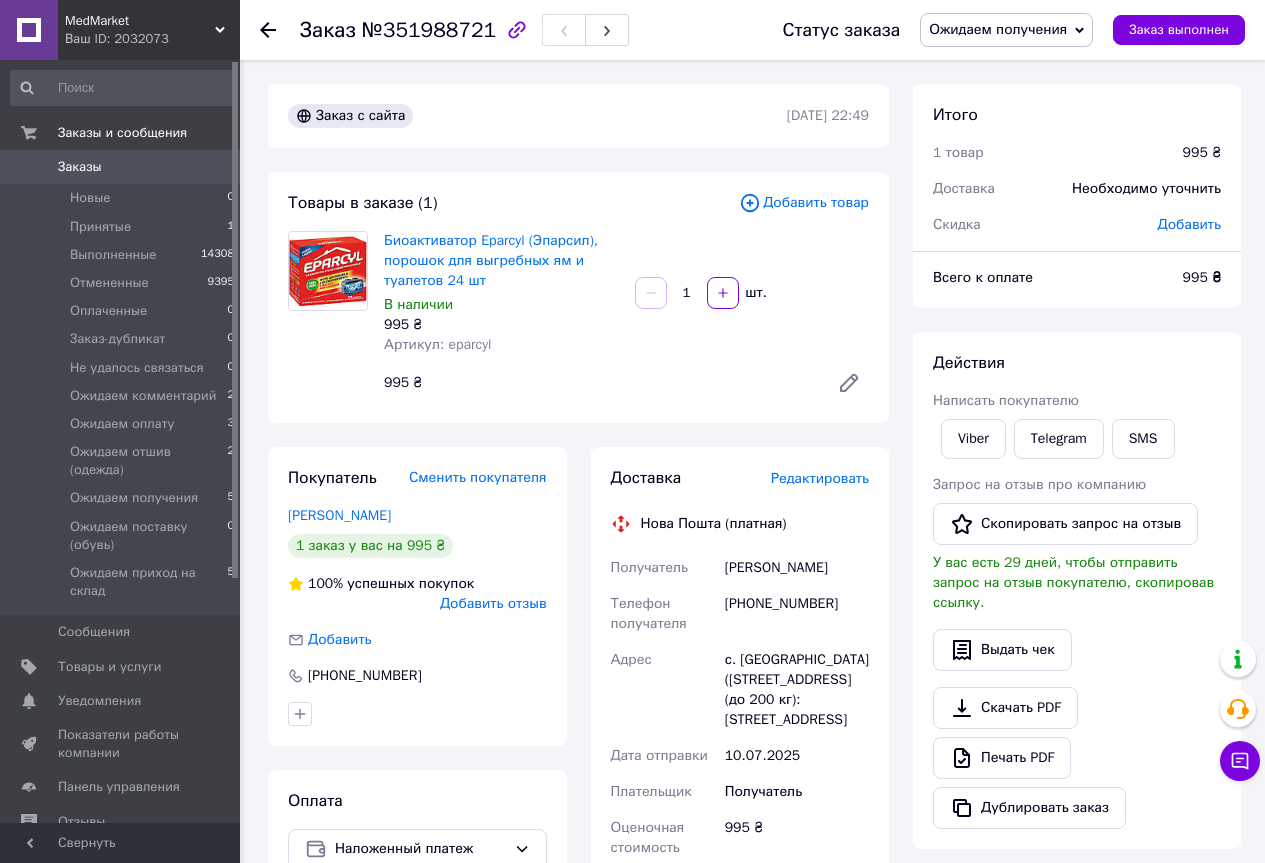 click on "Заказ №351988721 Статус заказа Ожидаем получения Принят Выполнен Отменен Оплаченный Заказ-дубликат Не удалось связаться Ожидаем комментарий Ожидаем оплату Ожидаем отшив (одежда) Ожидаем поставку (обувь) Ожидаем приход на склад Заказ выполнен" at bounding box center (752, 30) 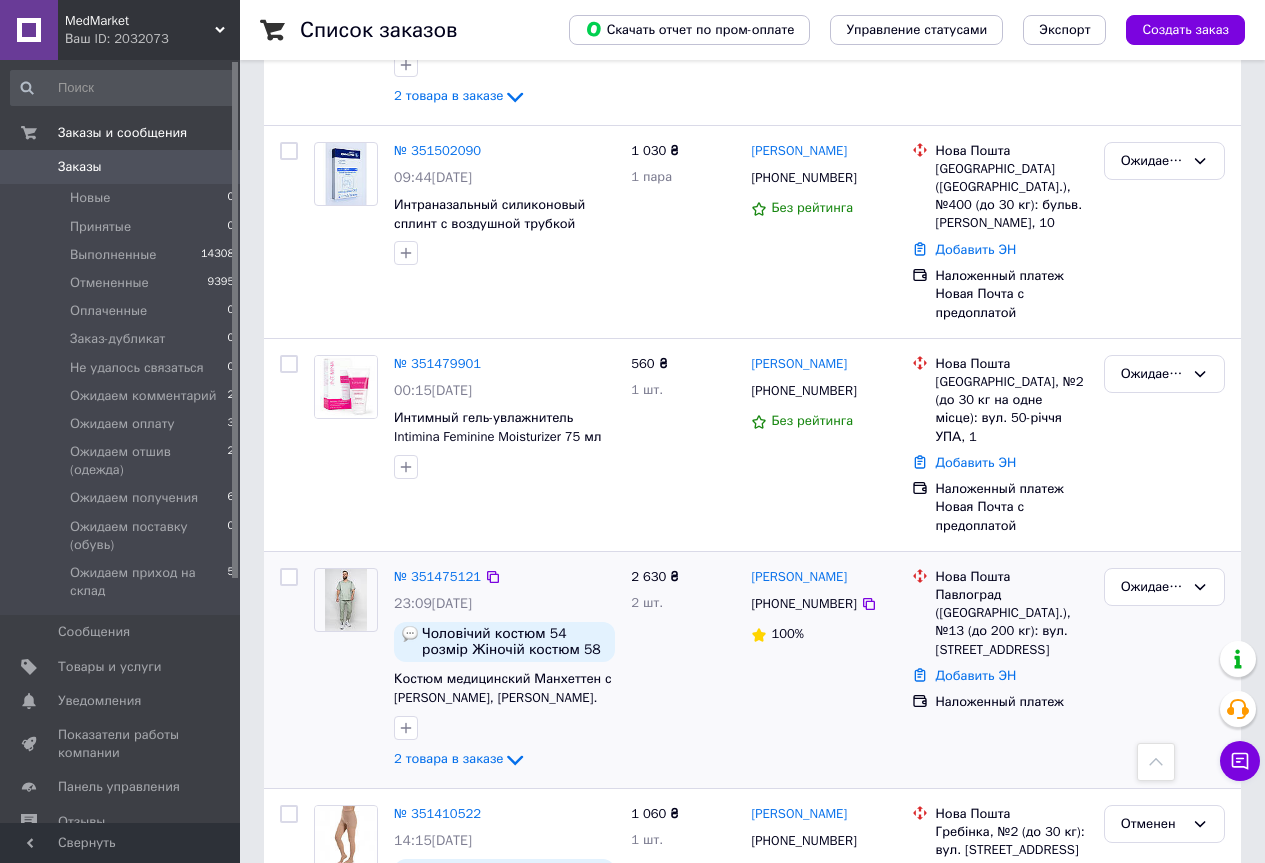 scroll, scrollTop: 3314, scrollLeft: 0, axis: vertical 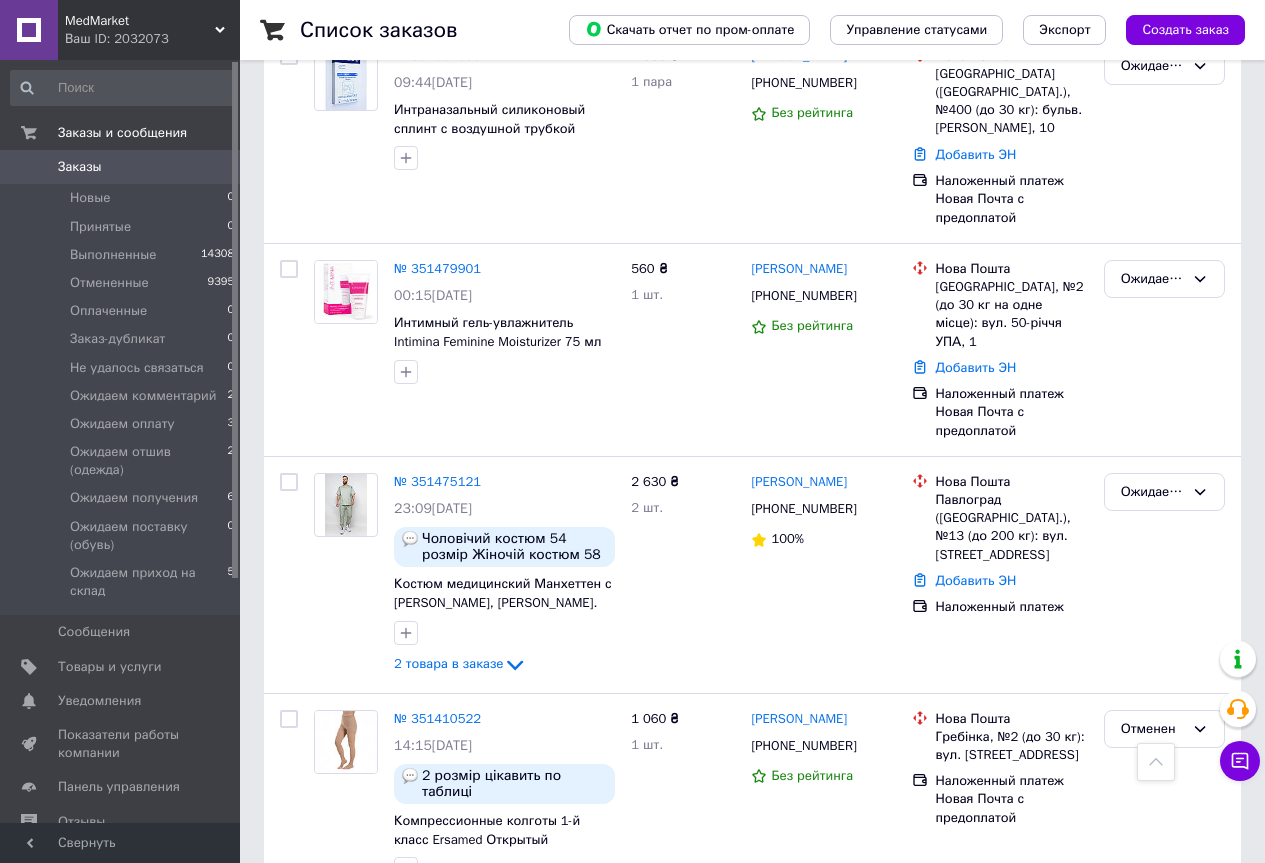 click on "2" at bounding box center (327, 942) 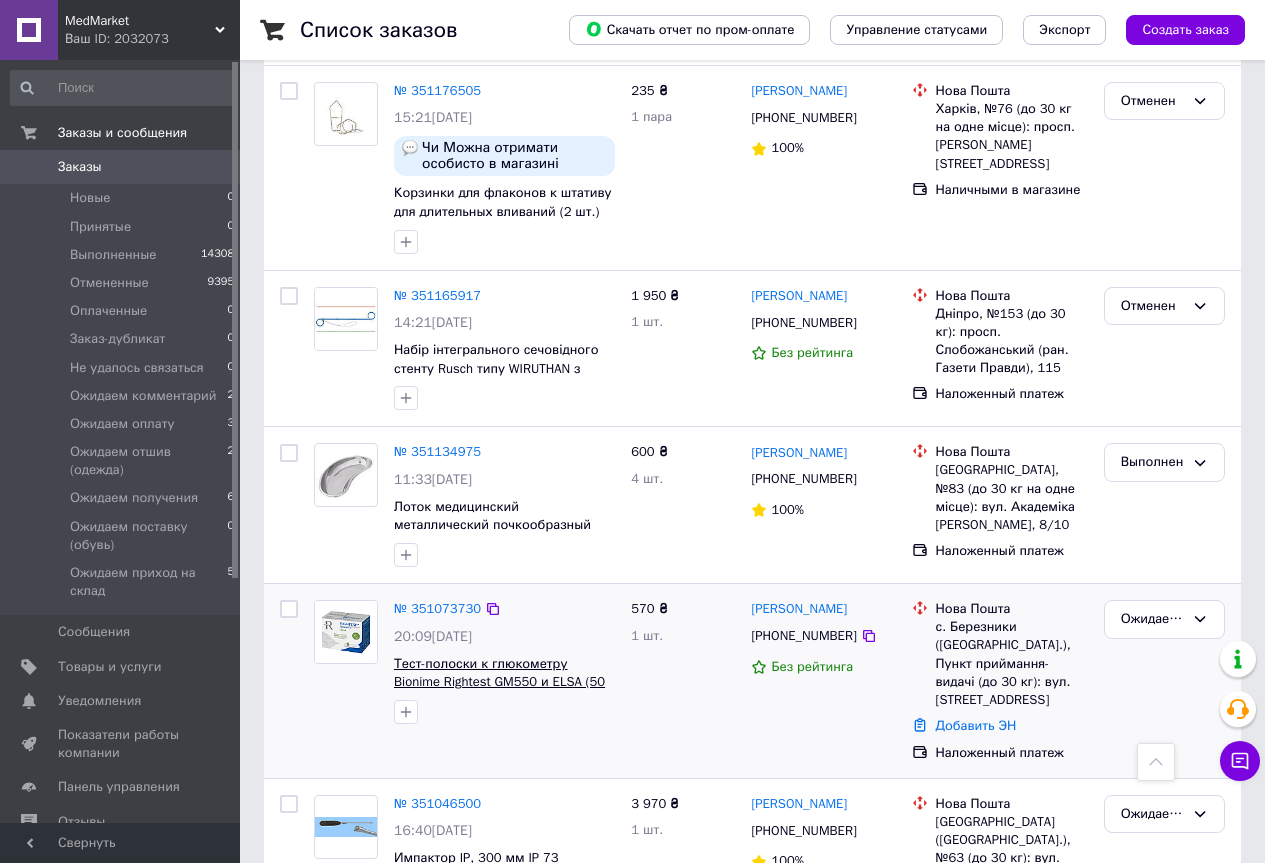 scroll, scrollTop: 1700, scrollLeft: 0, axis: vertical 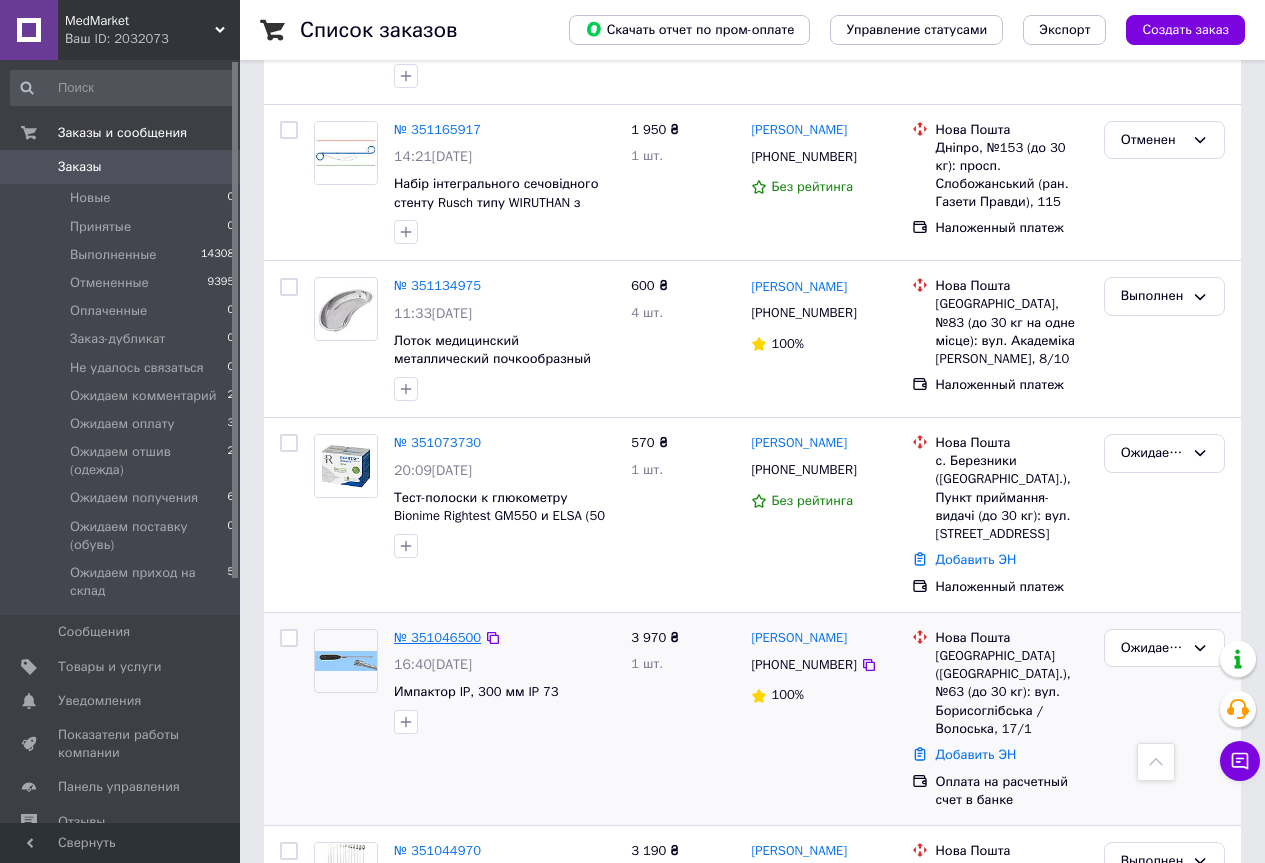 click on "№ 351046500" at bounding box center [437, 637] 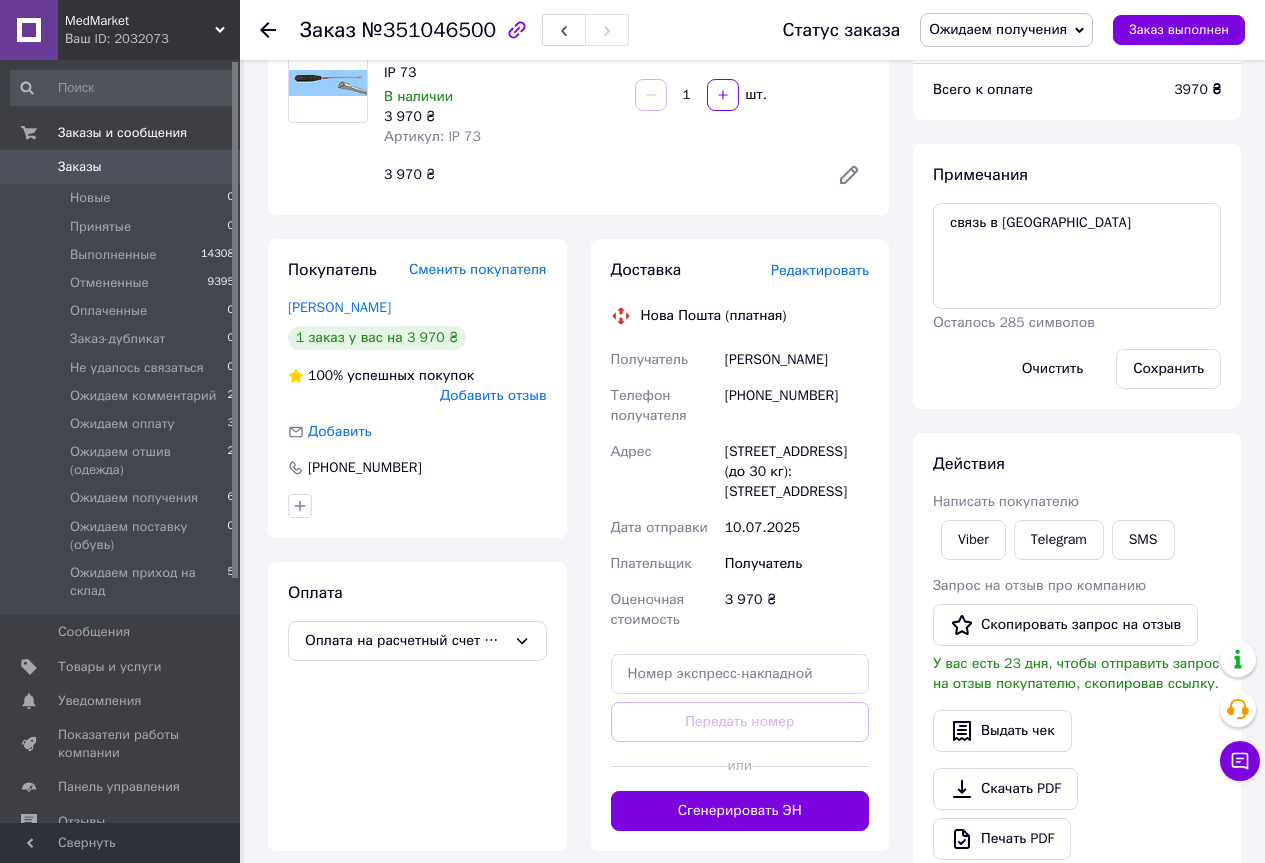 scroll, scrollTop: 0, scrollLeft: 0, axis: both 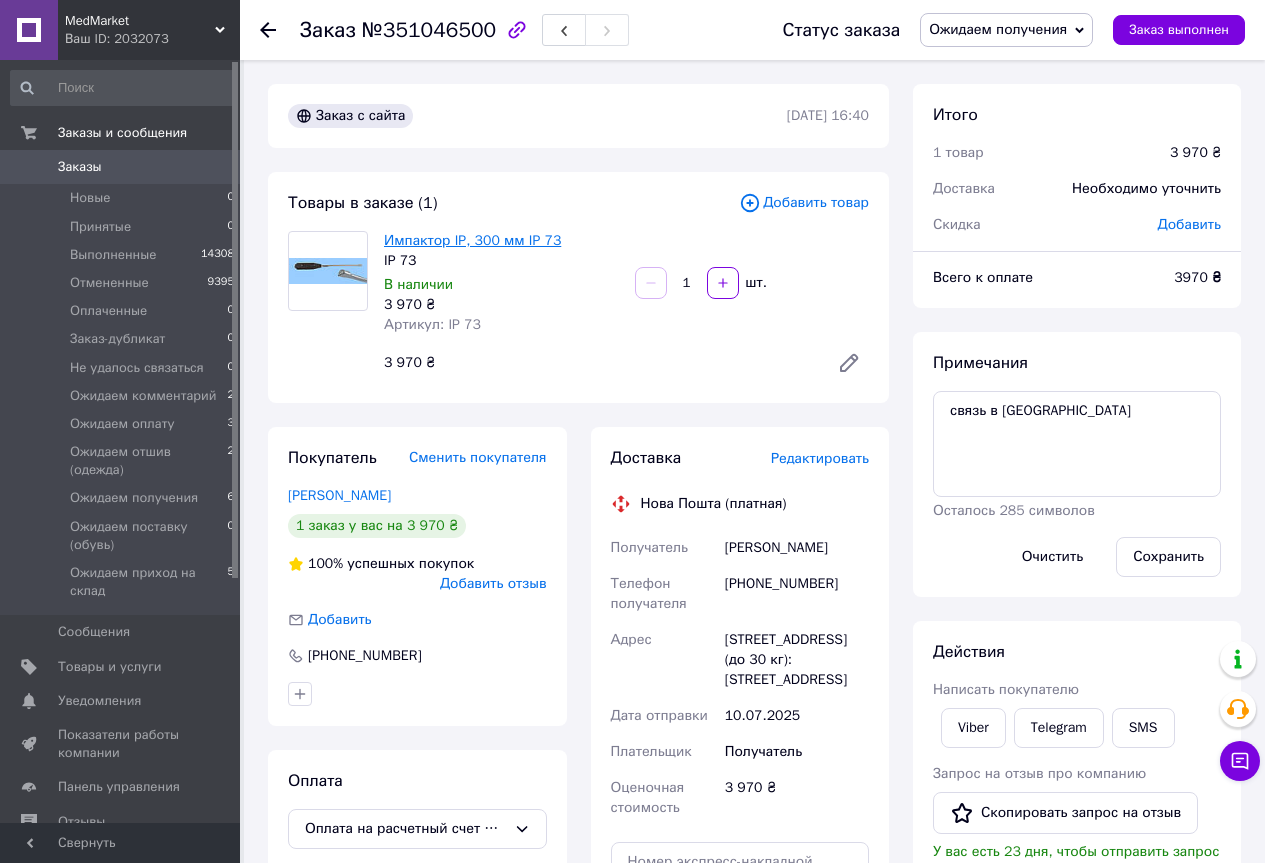 click on "Импактор IP, 300 мм IP 73" at bounding box center [472, 240] 